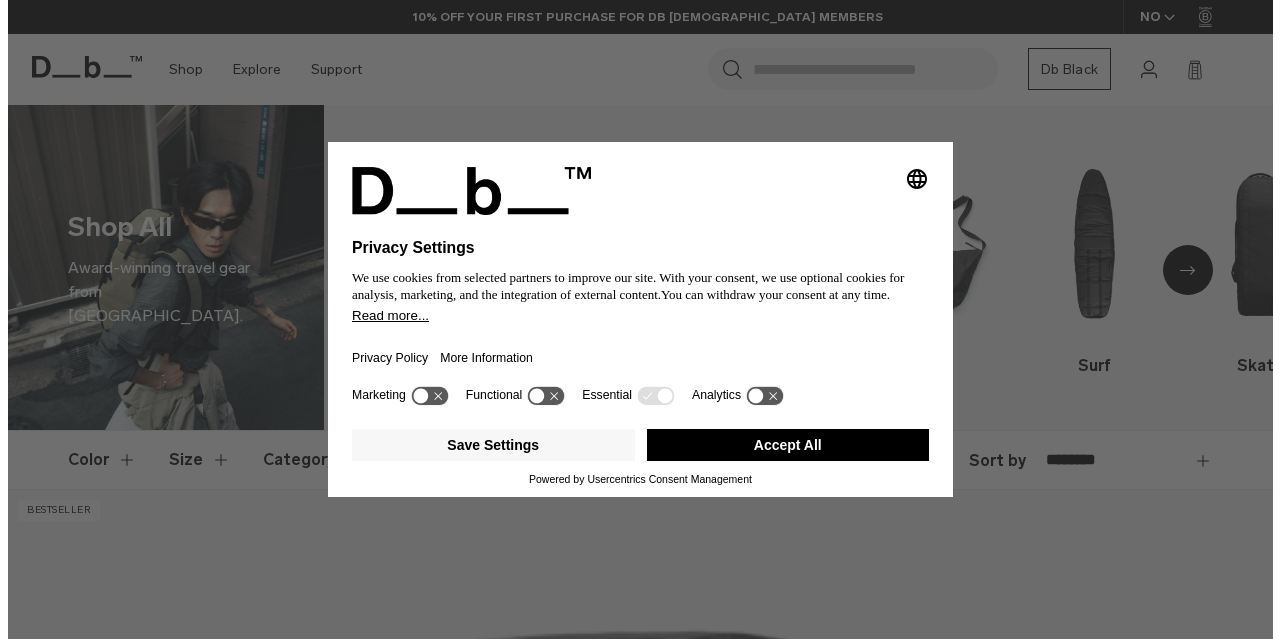 scroll, scrollTop: 0, scrollLeft: 0, axis: both 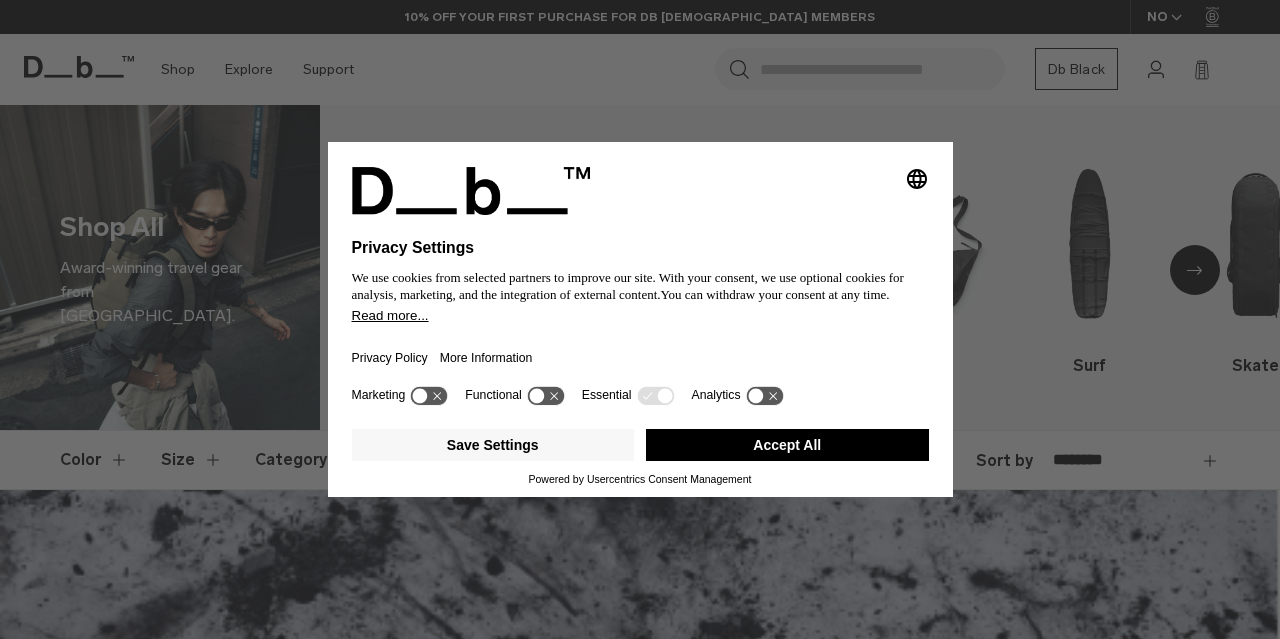 click on "Accept All" at bounding box center (787, 445) 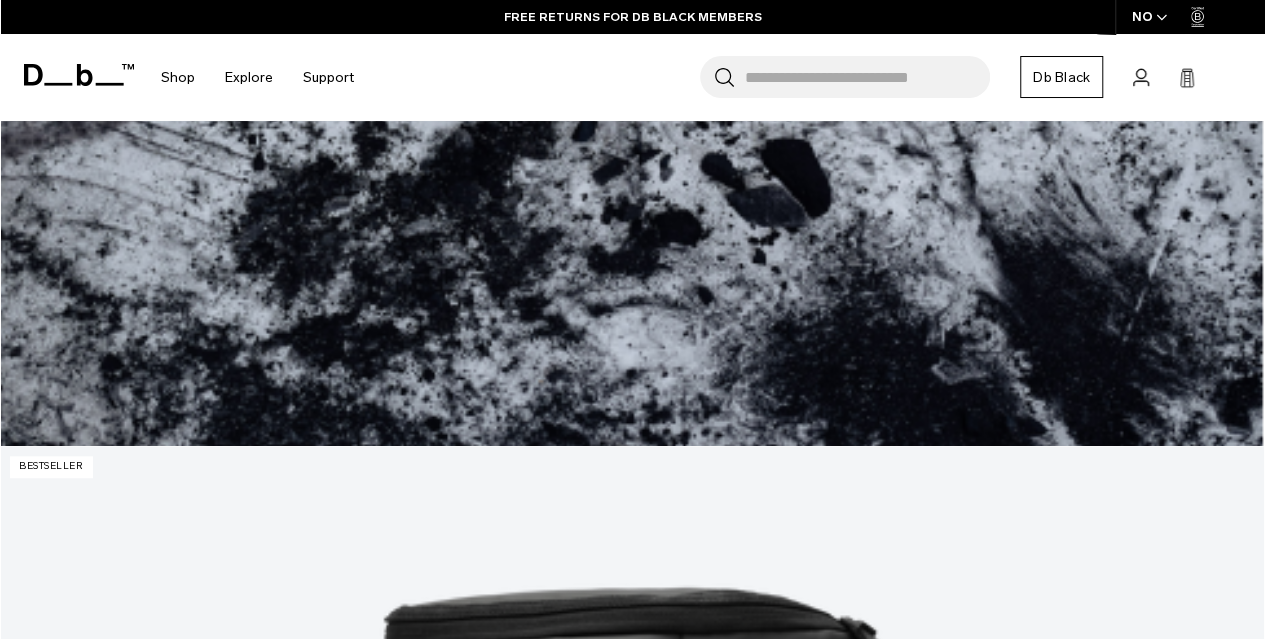 scroll, scrollTop: 546, scrollLeft: 0, axis: vertical 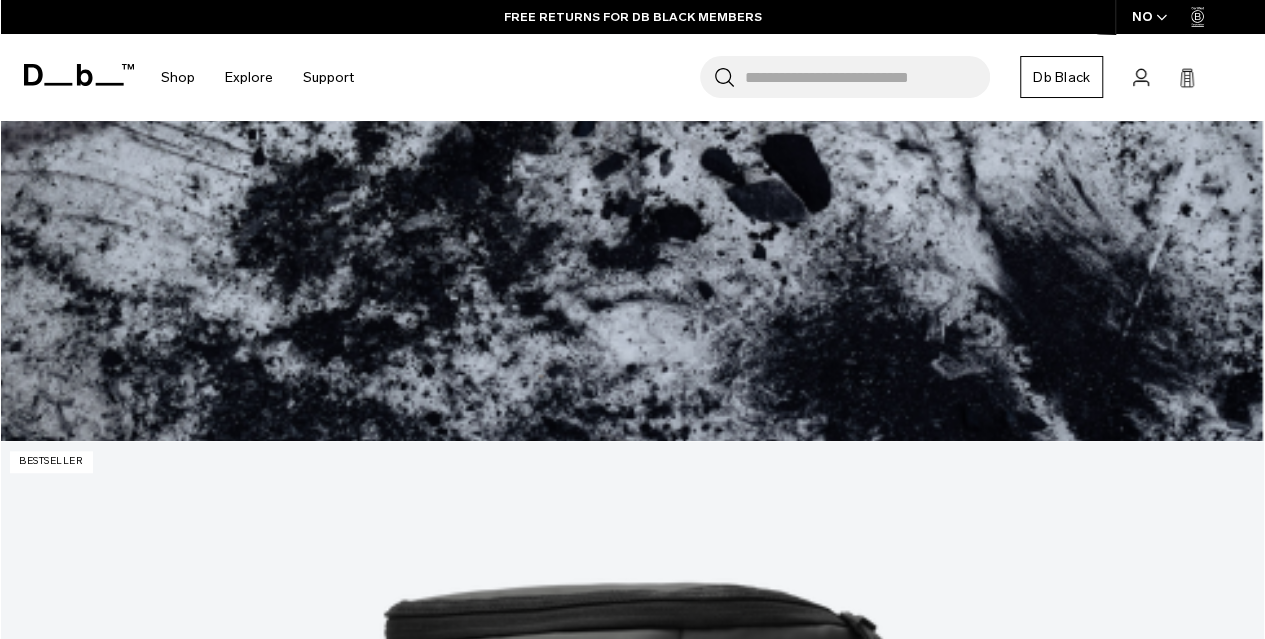 click at bounding box center [75, 1953] 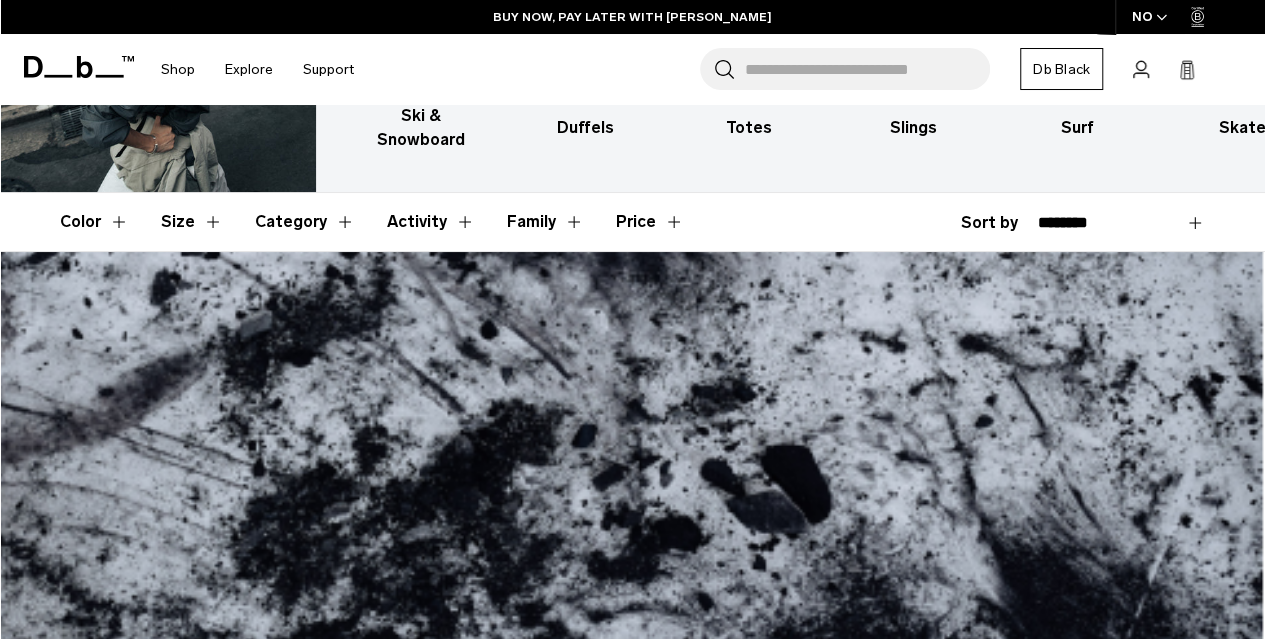 scroll, scrollTop: 231, scrollLeft: 0, axis: vertical 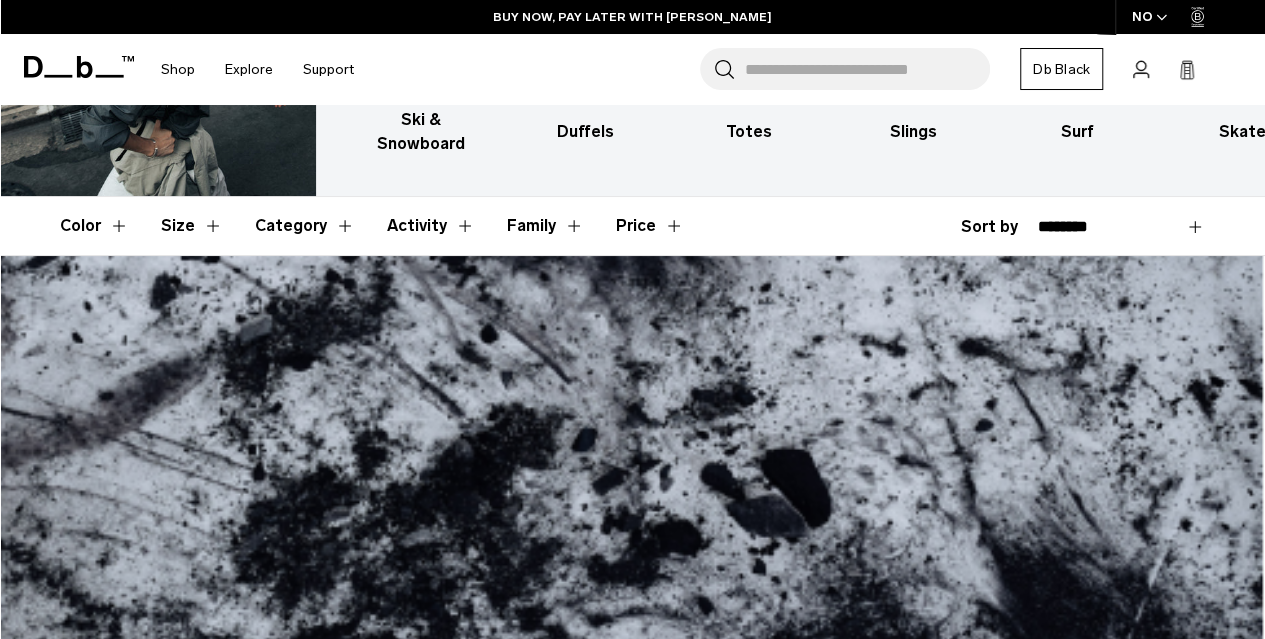 click on "Size" at bounding box center (192, 226) 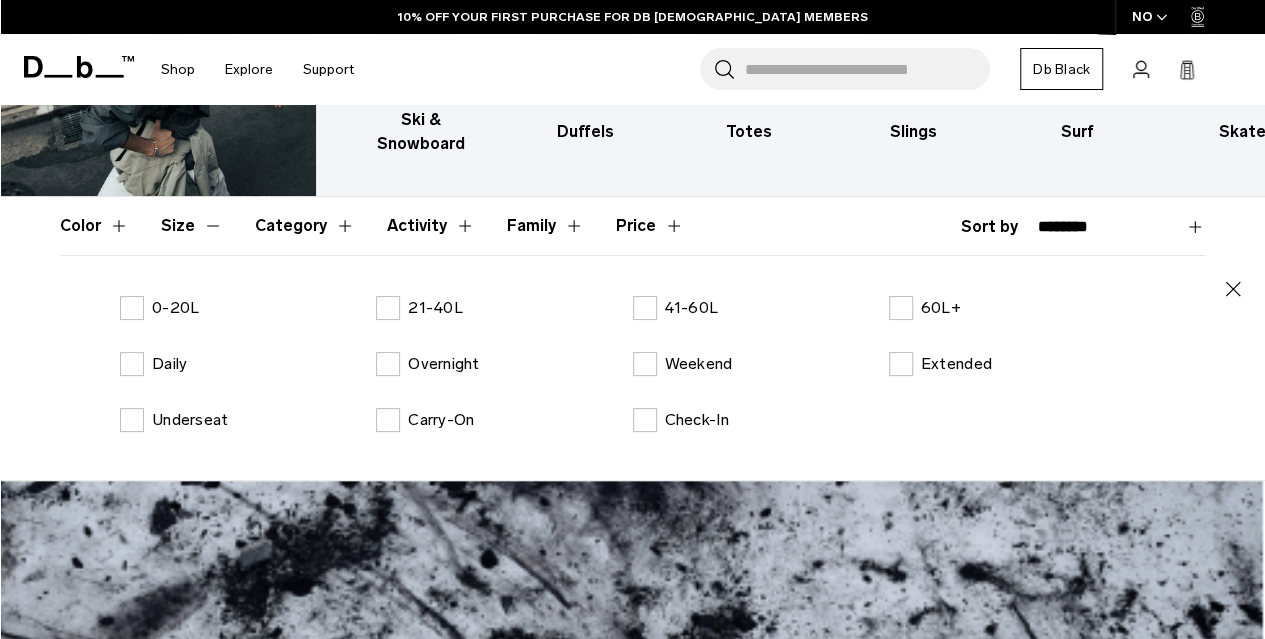 click on "0-20L" at bounding box center [159, 308] 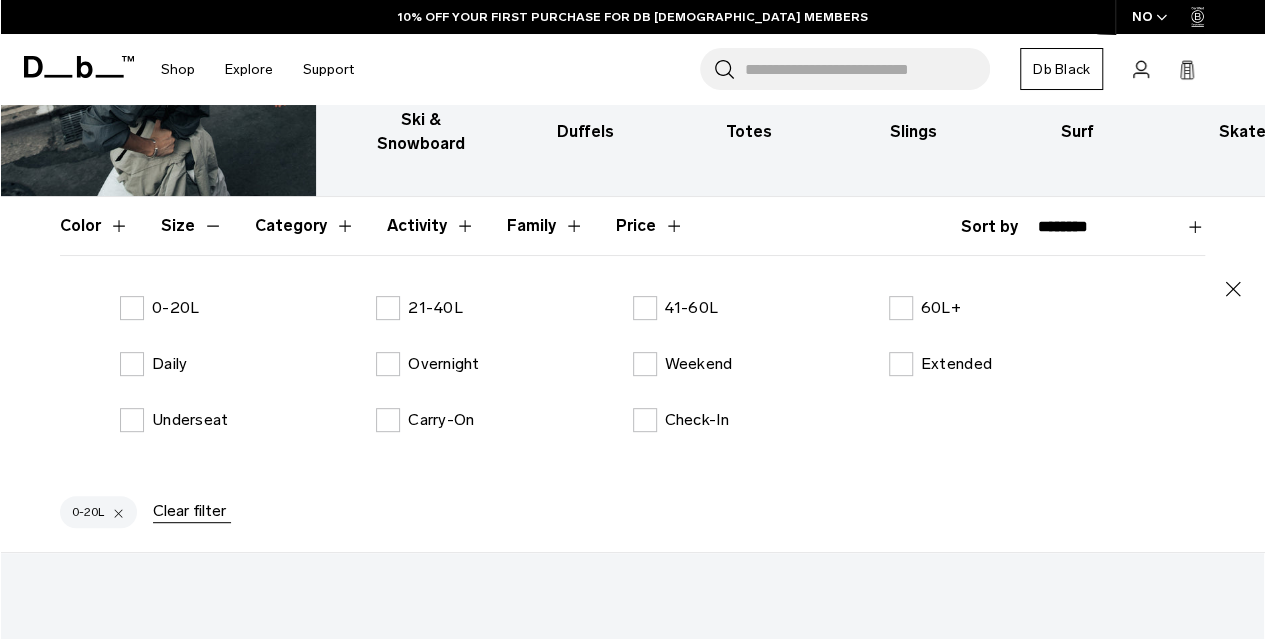 click on "21-40L" at bounding box center [419, 308] 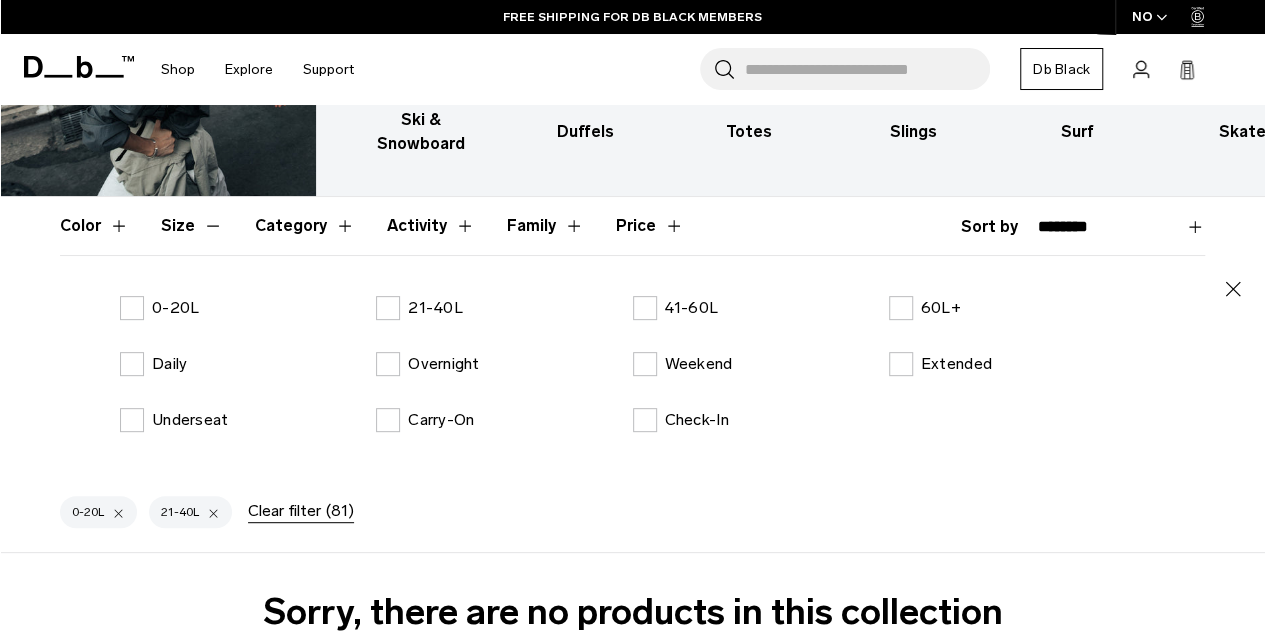 click on "Category" at bounding box center (305, 226) 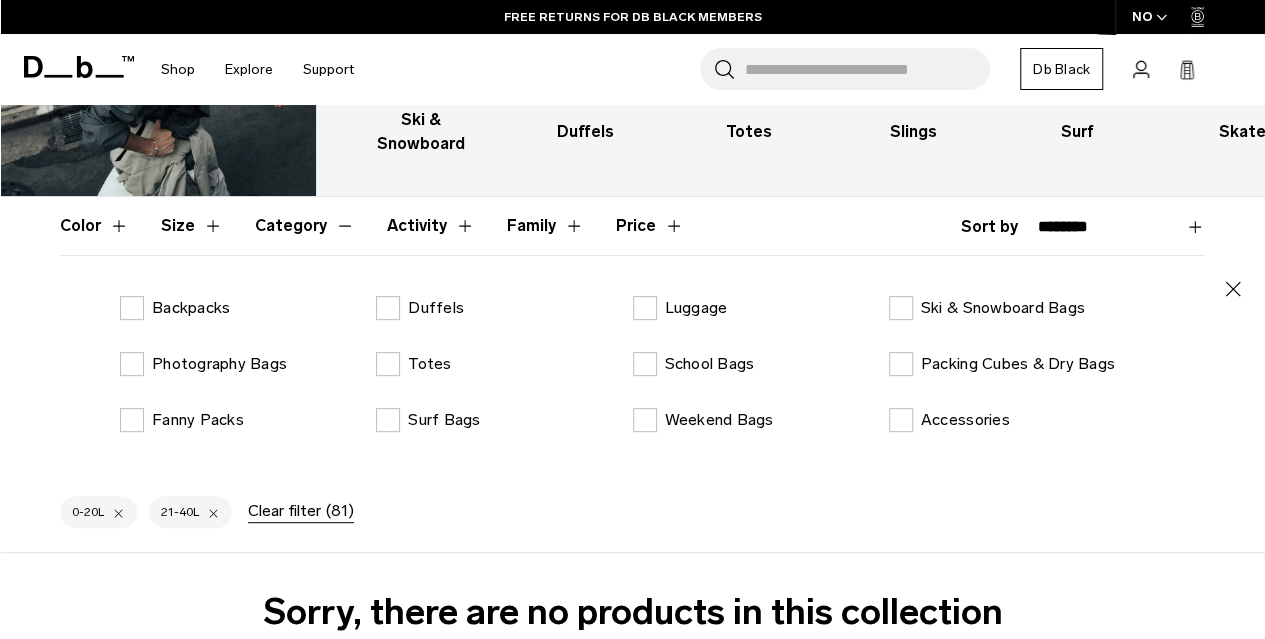 click on "Backpacks" at bounding box center (175, 308) 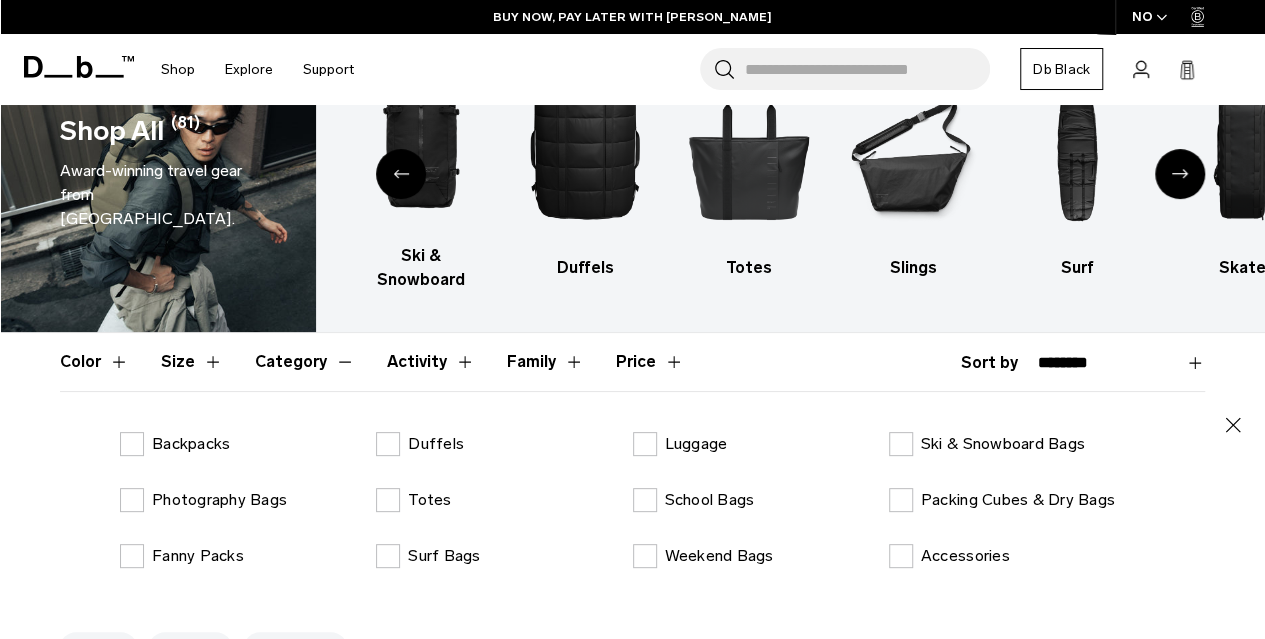 scroll, scrollTop: 0, scrollLeft: 0, axis: both 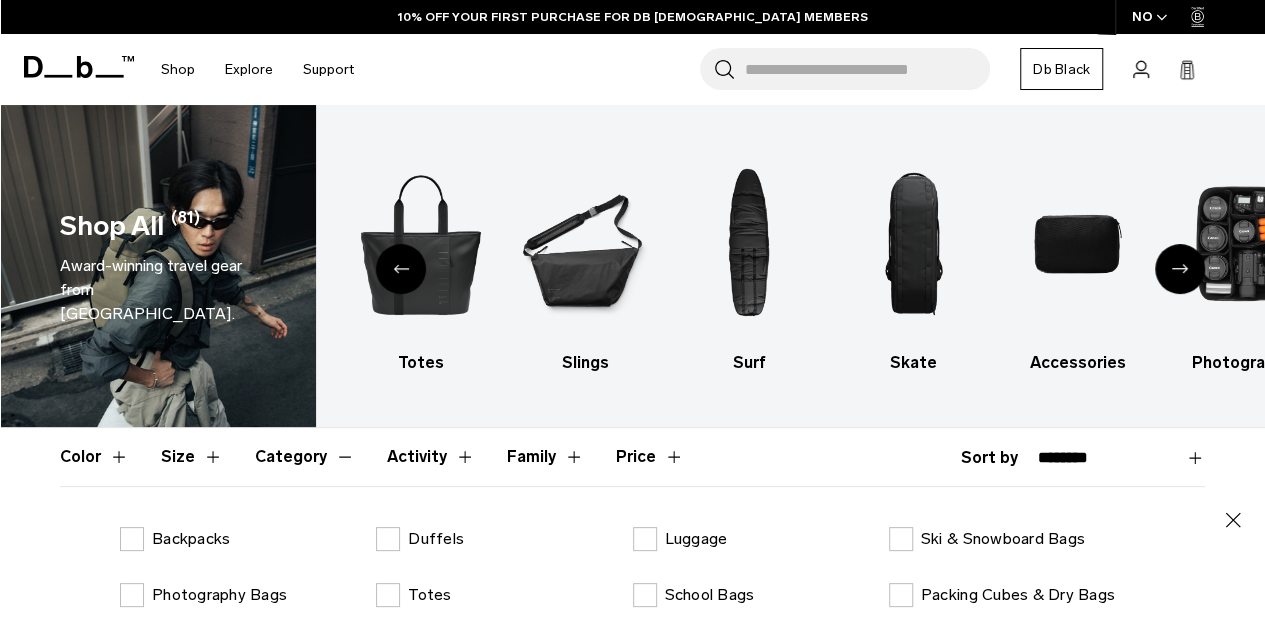 click on "Size" at bounding box center (192, 457) 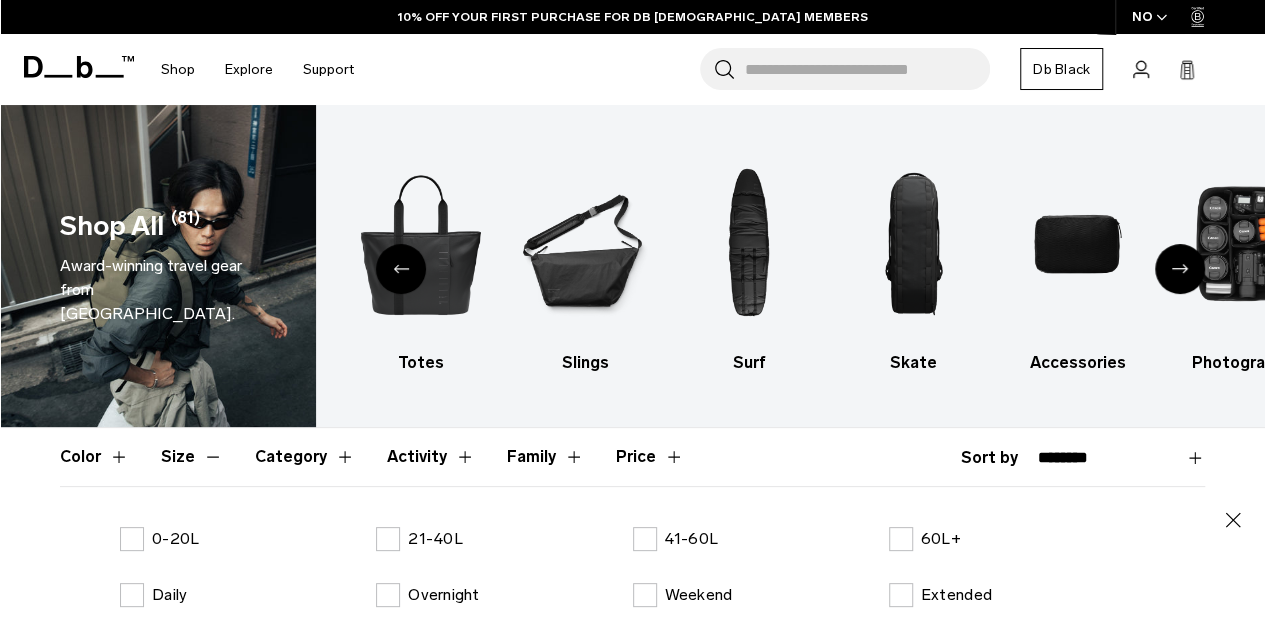 click on "0-20L
21-40L
41-60L
60L+
Daily
Overnight
Weekend
Extended
Underseat
Carry-On
Check-In" at bounding box center (632, 611) 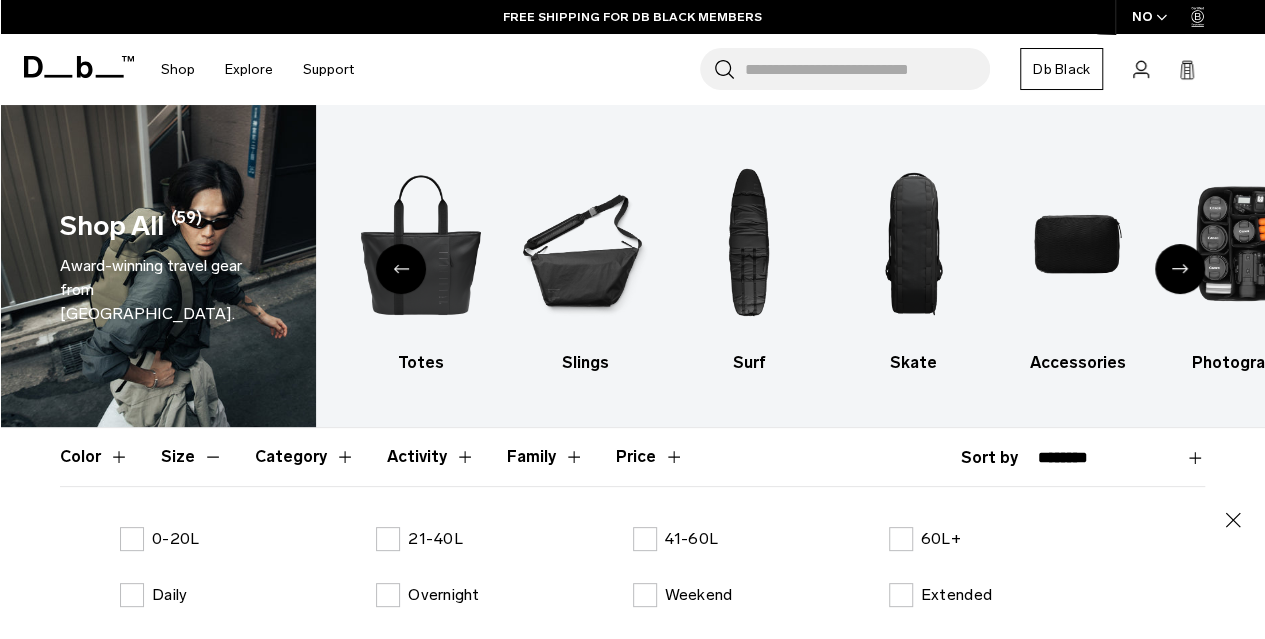 click on "Activity" at bounding box center (431, 457) 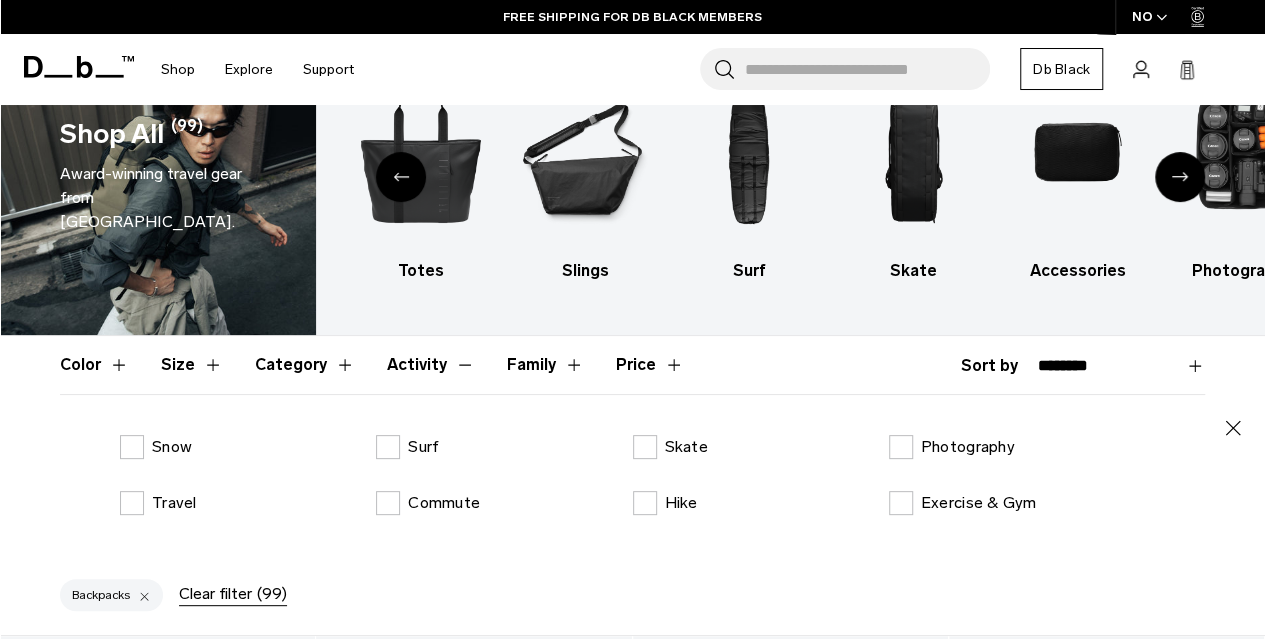 scroll, scrollTop: 127, scrollLeft: 0, axis: vertical 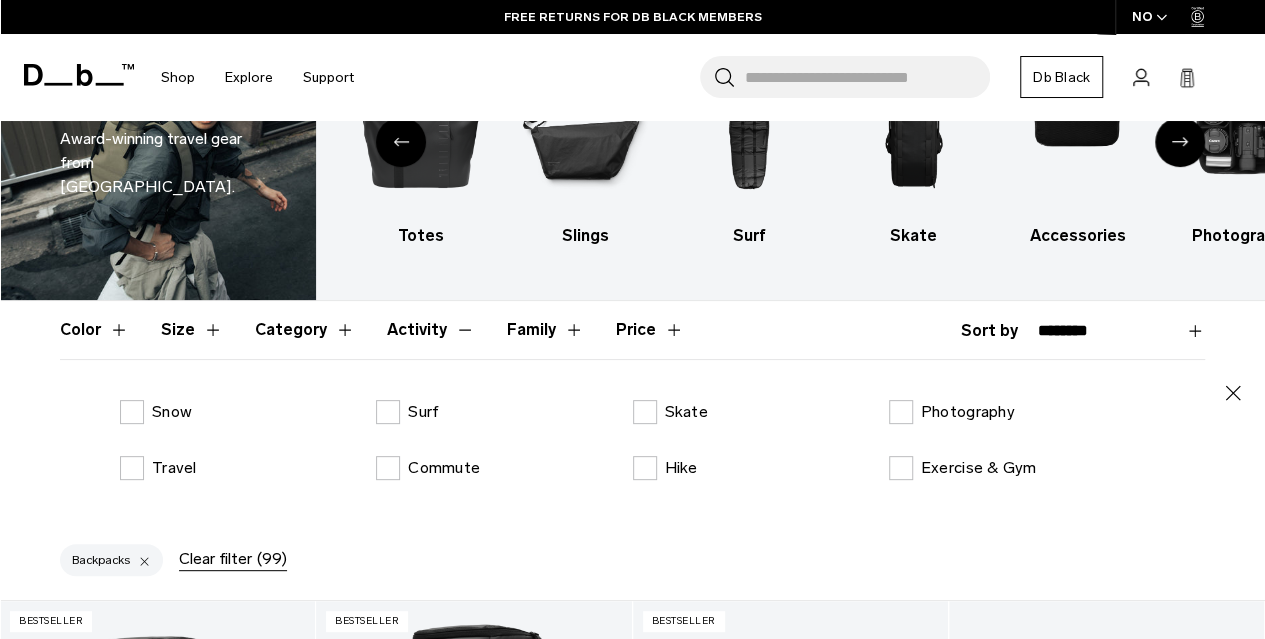 click on "Category" at bounding box center (305, 330) 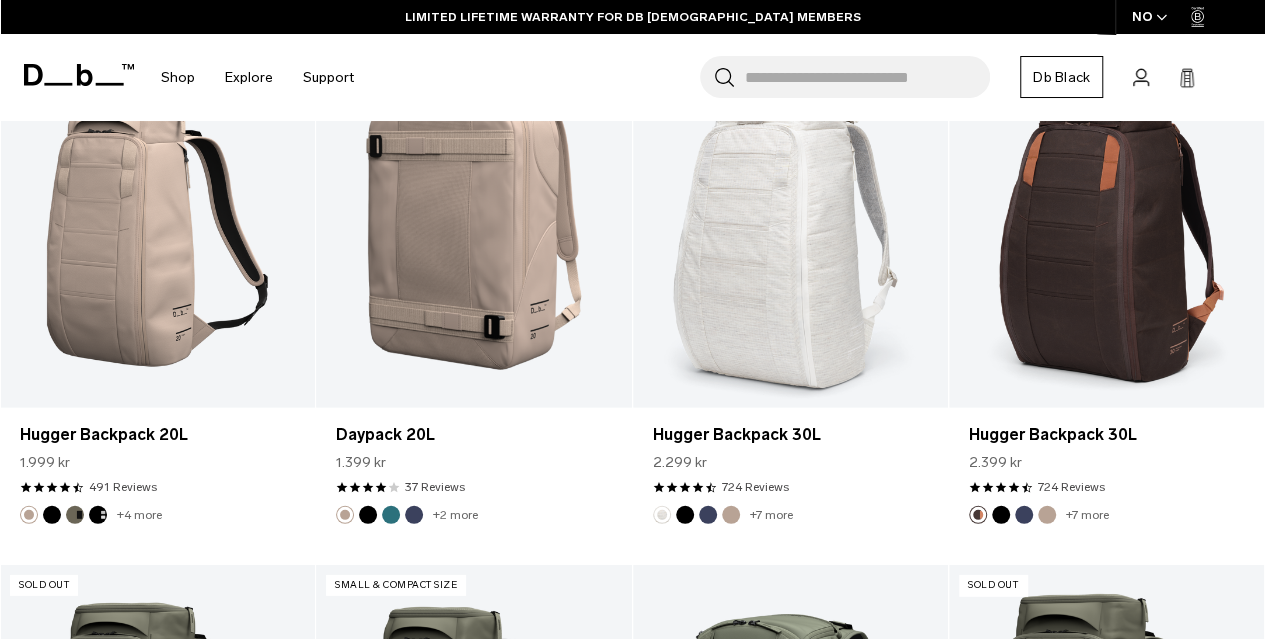 scroll, scrollTop: 2753, scrollLeft: 0, axis: vertical 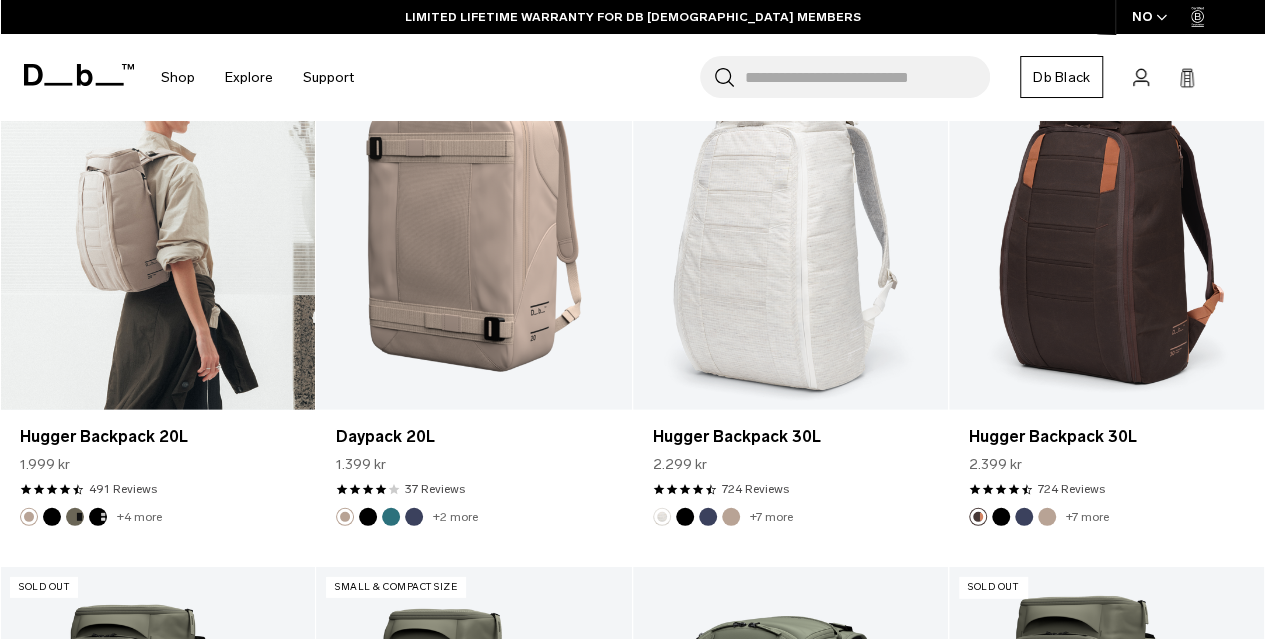 click at bounding box center (157, 235) 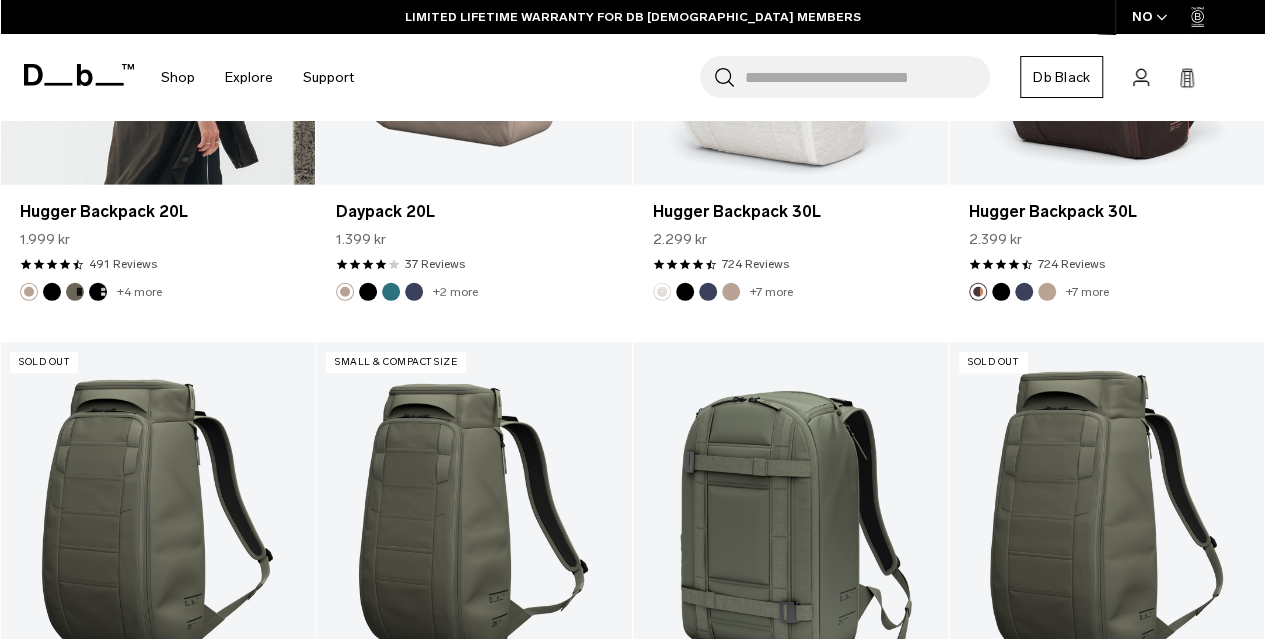 scroll, scrollTop: 2528, scrollLeft: 0, axis: vertical 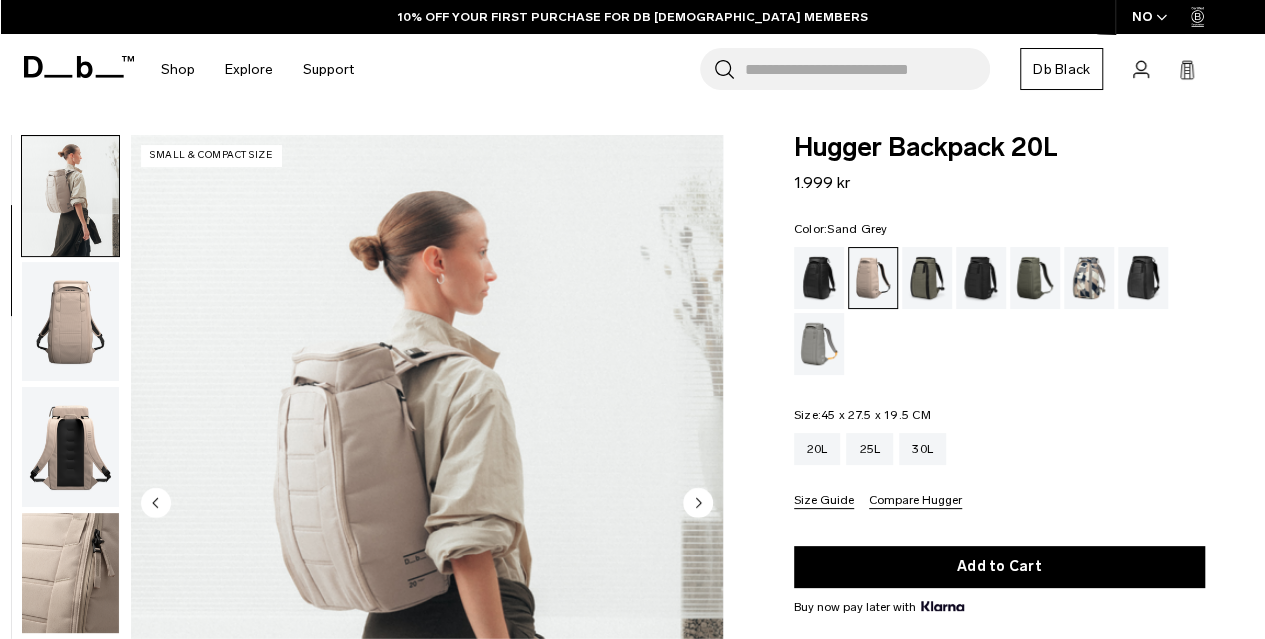 click at bounding box center [819, 344] 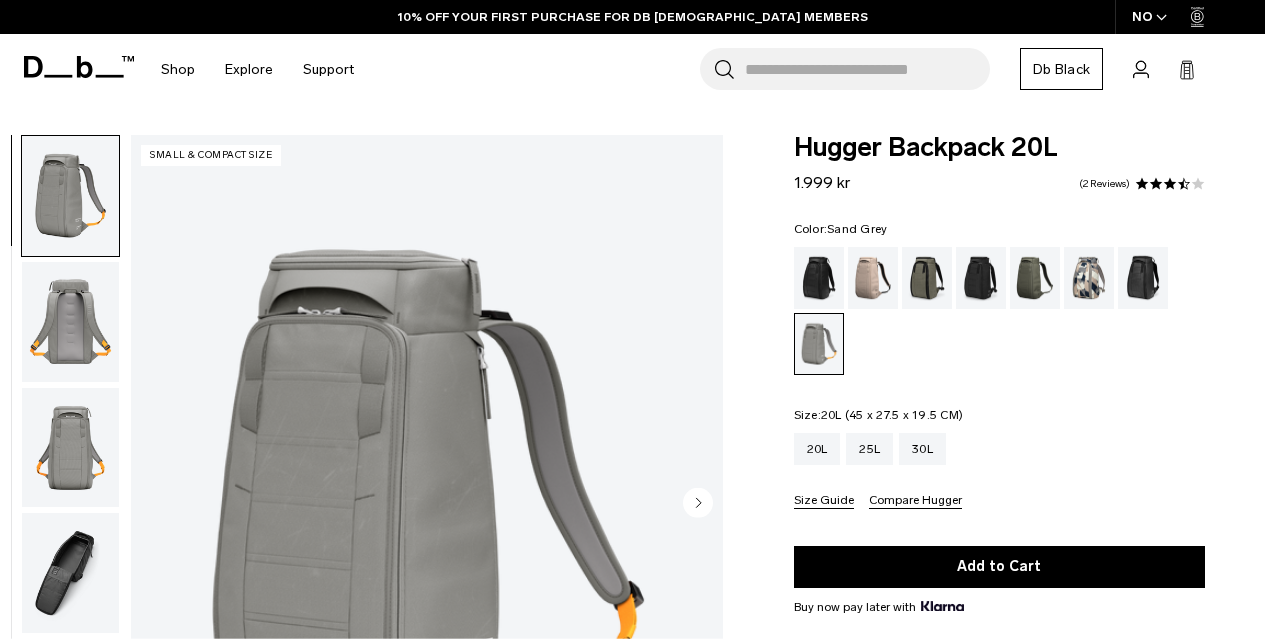 scroll, scrollTop: 157, scrollLeft: 0, axis: vertical 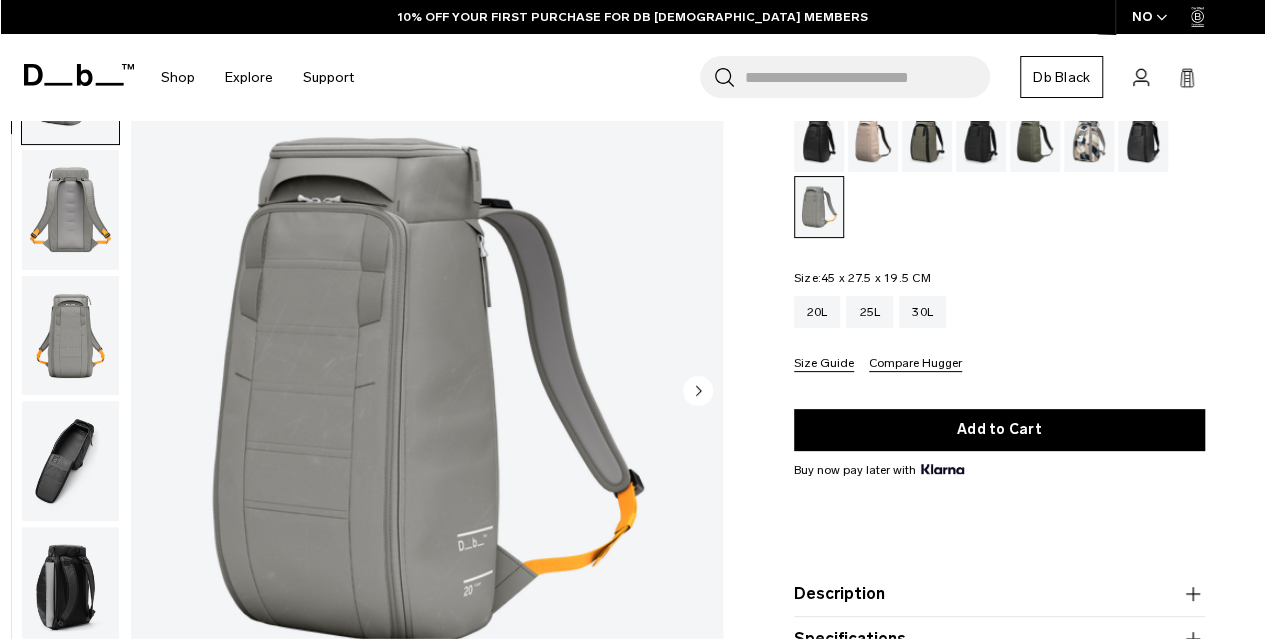 click at bounding box center (819, 141) 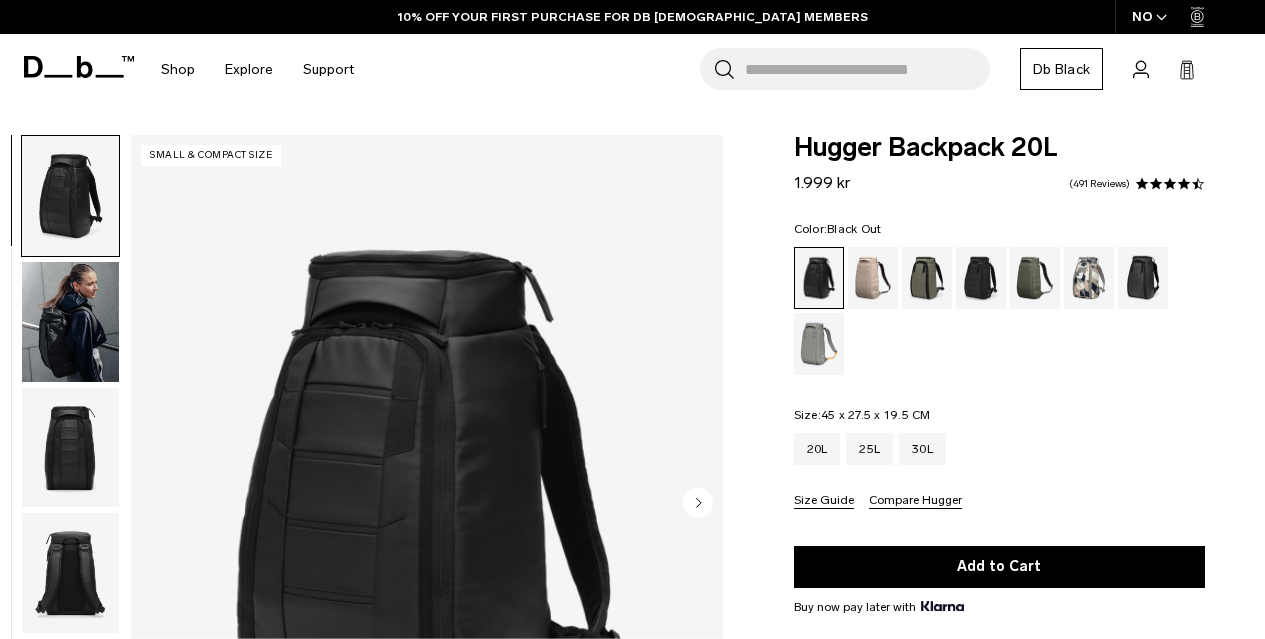 scroll, scrollTop: 0, scrollLeft: 0, axis: both 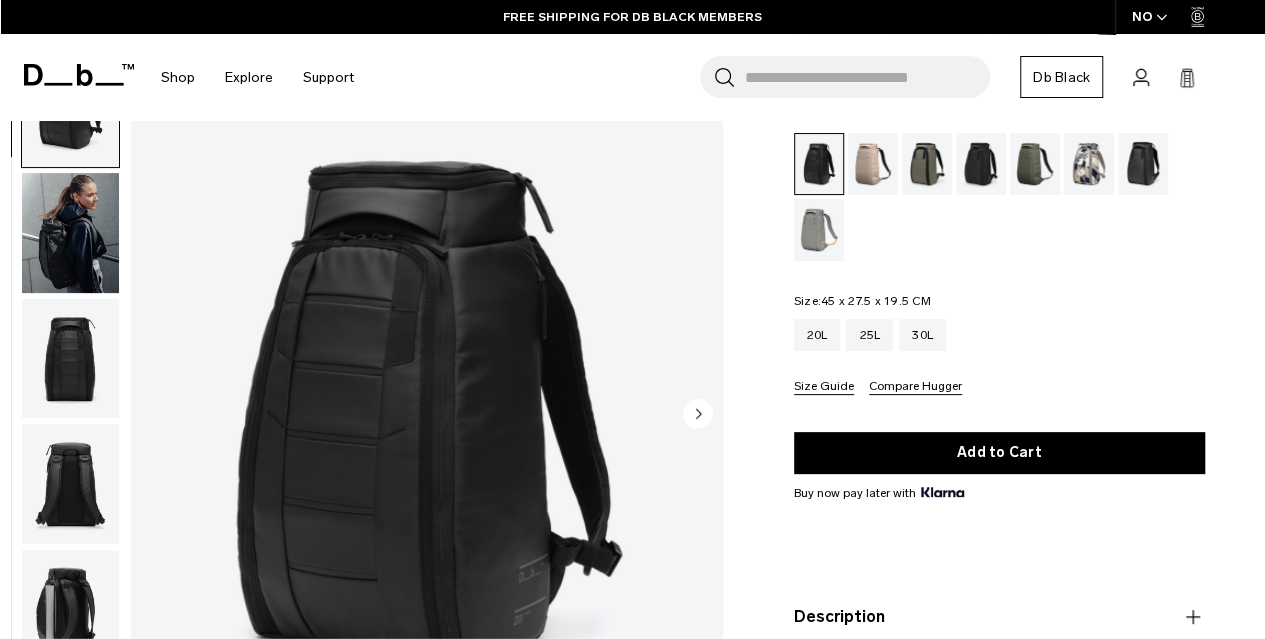 click at bounding box center (1089, 164) 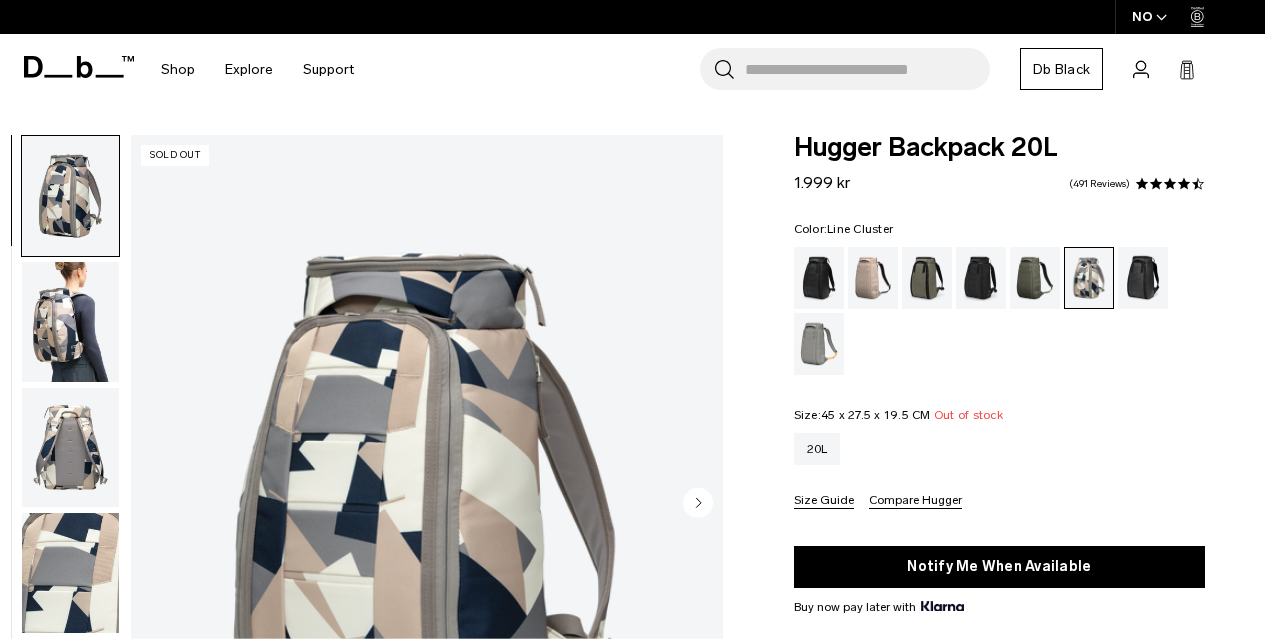 scroll, scrollTop: 0, scrollLeft: 0, axis: both 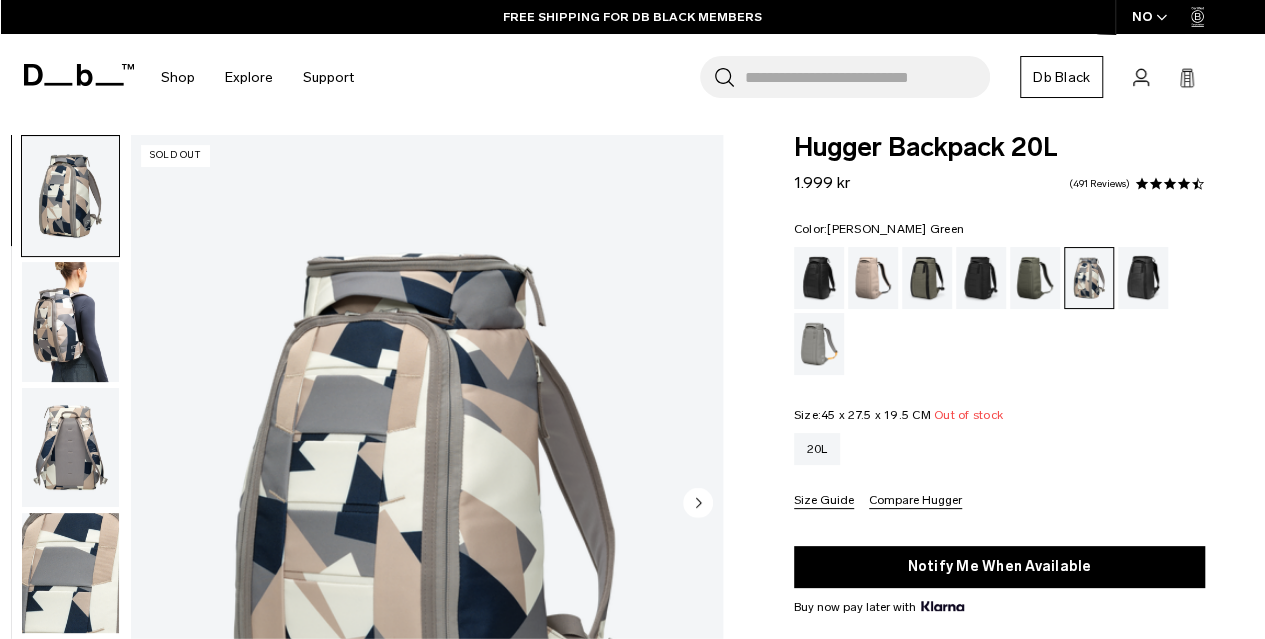 click at bounding box center [1035, 278] 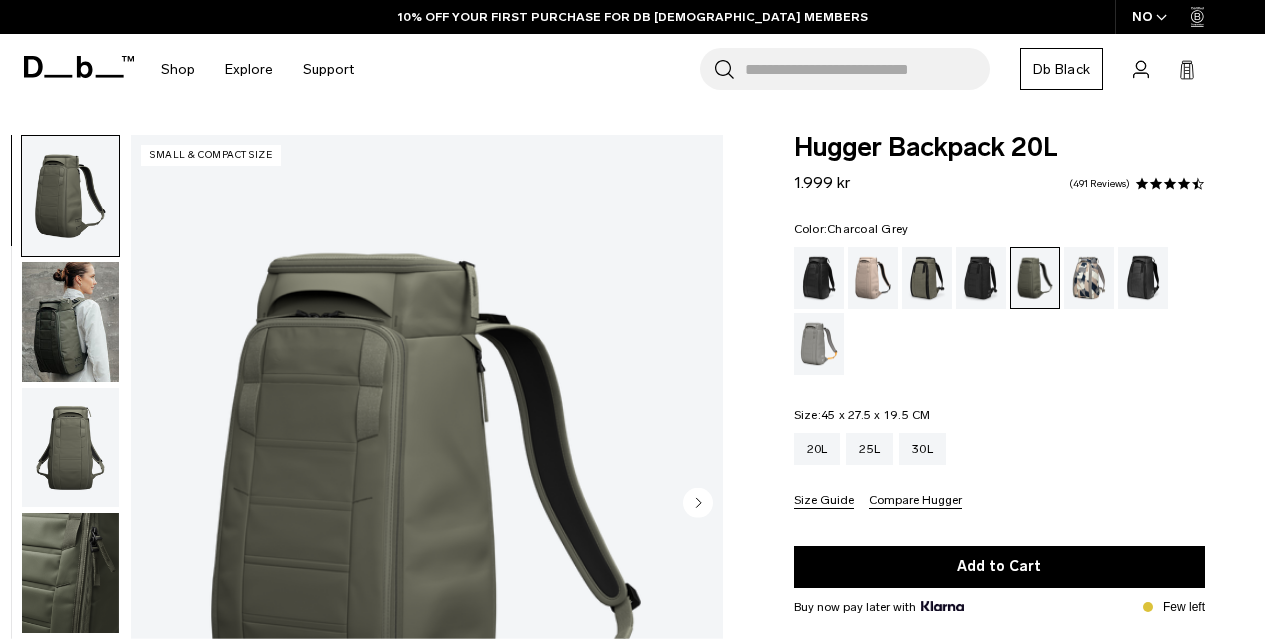 click at bounding box center [981, 278] 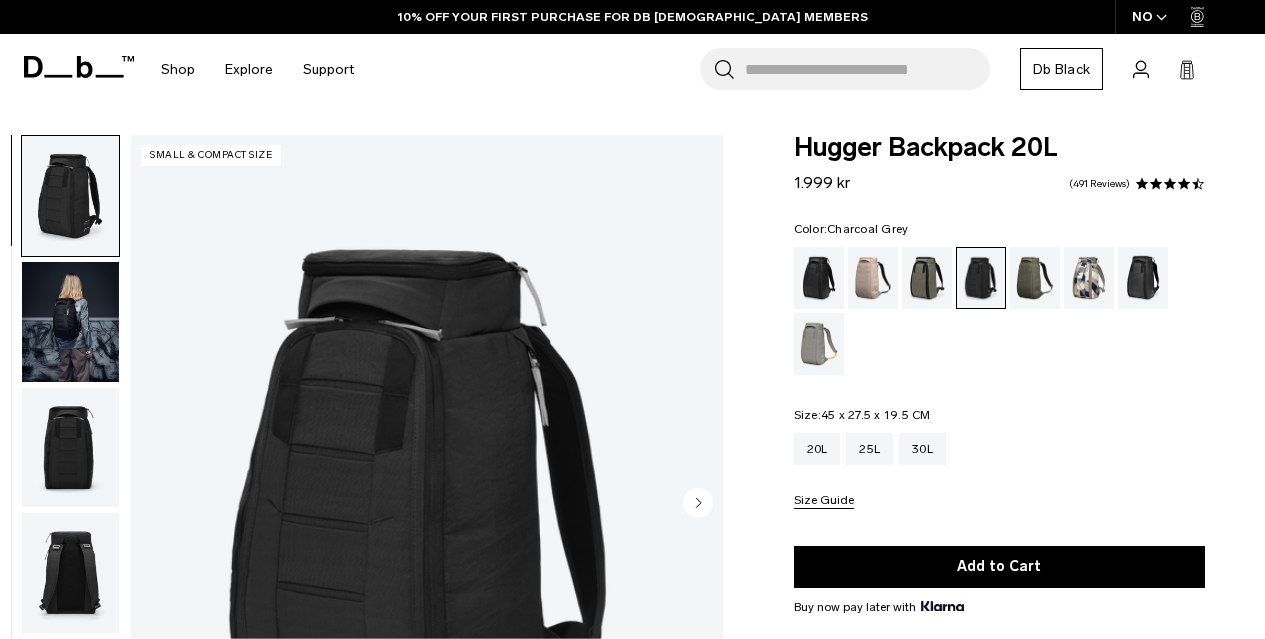 scroll, scrollTop: 0, scrollLeft: 0, axis: both 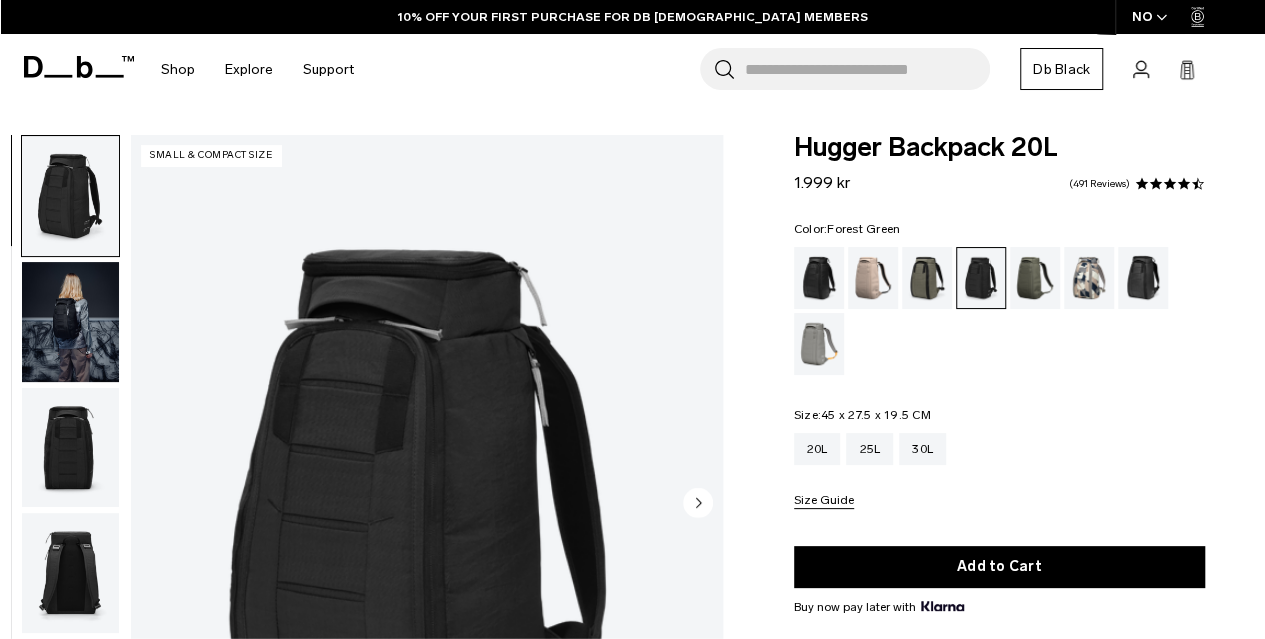 click at bounding box center [927, 278] 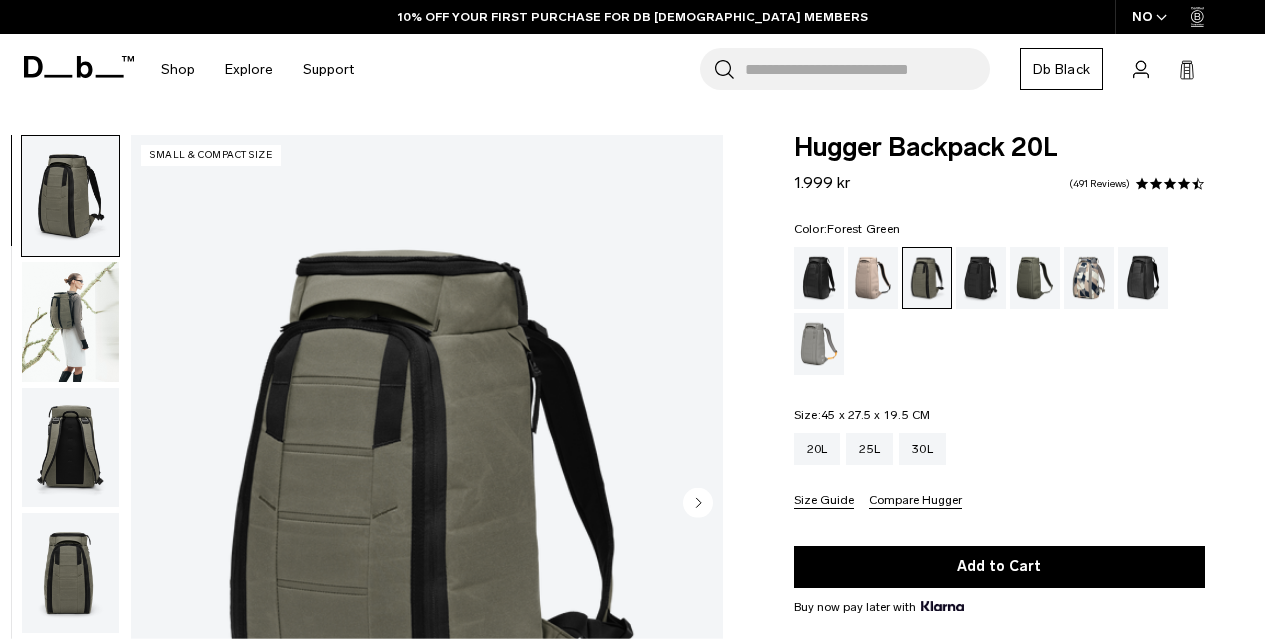 scroll, scrollTop: 0, scrollLeft: 0, axis: both 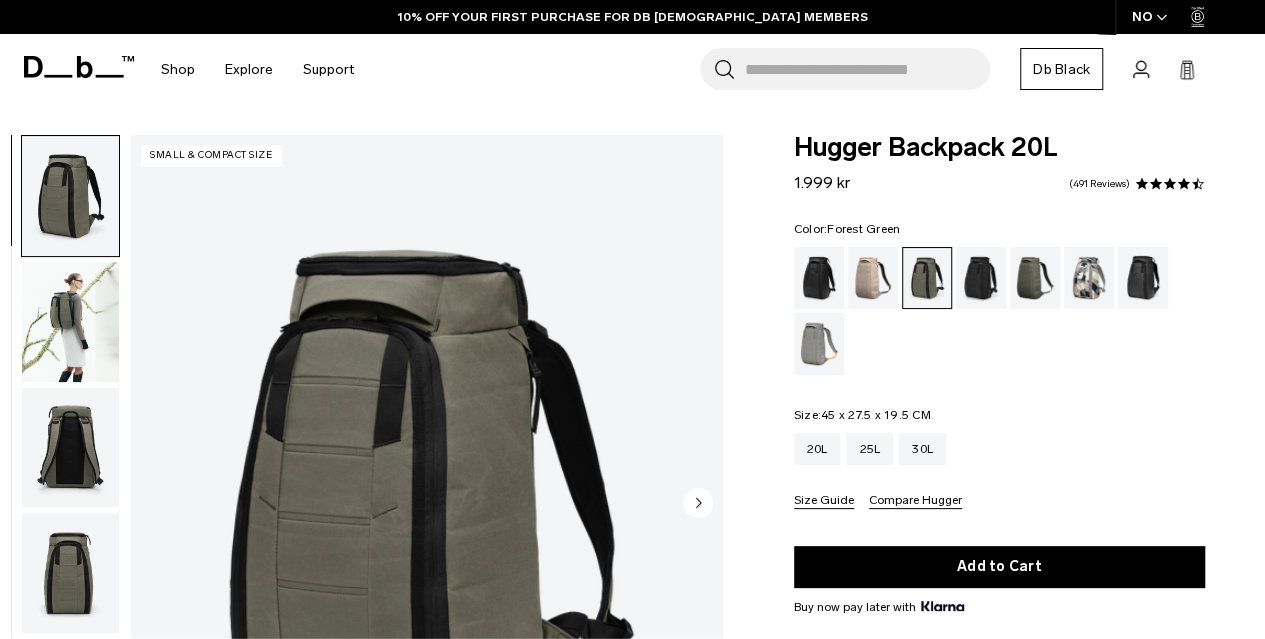 click at bounding box center [873, 278] 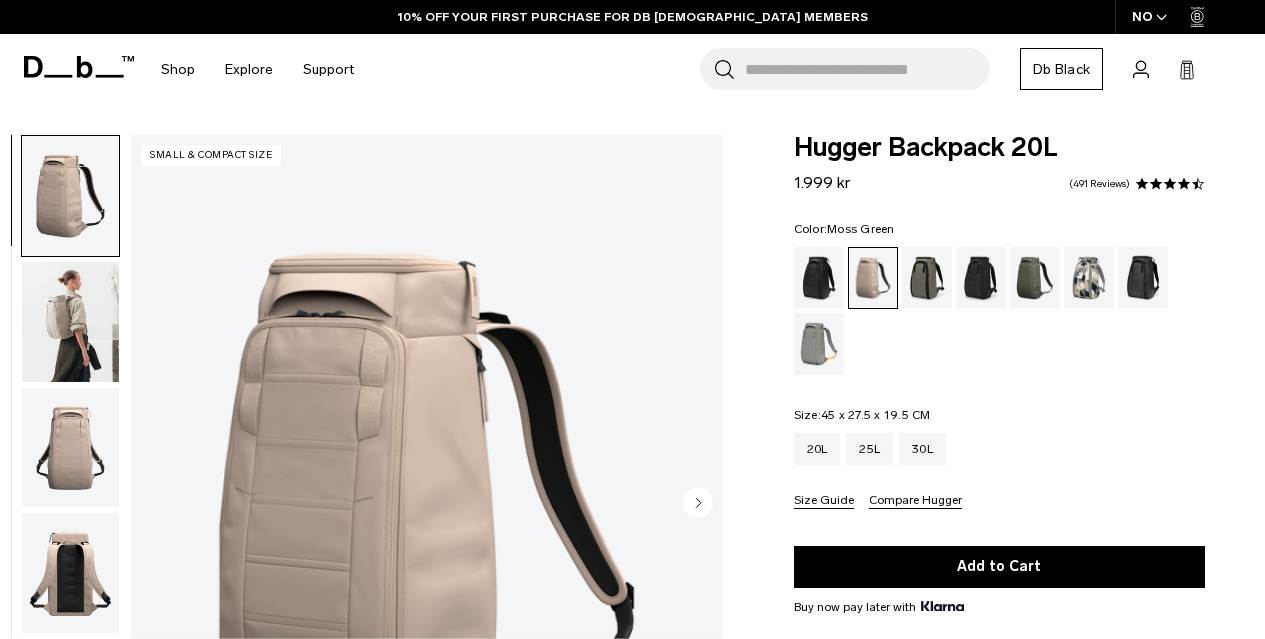 scroll, scrollTop: 0, scrollLeft: 0, axis: both 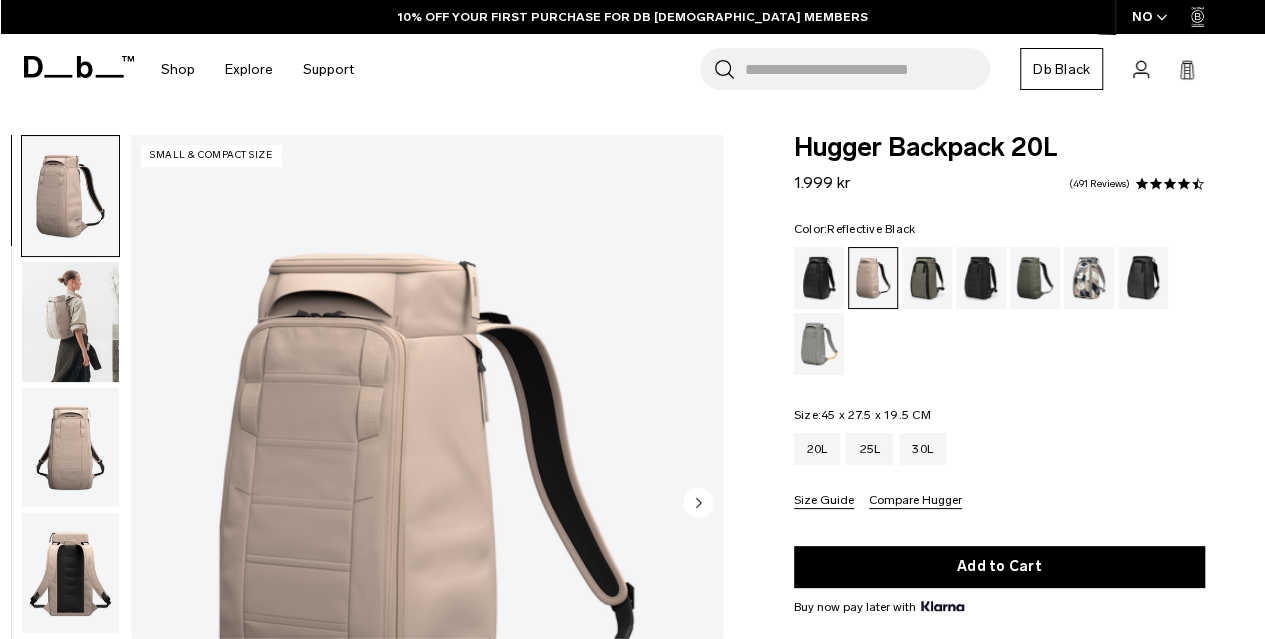 click at bounding box center (1143, 278) 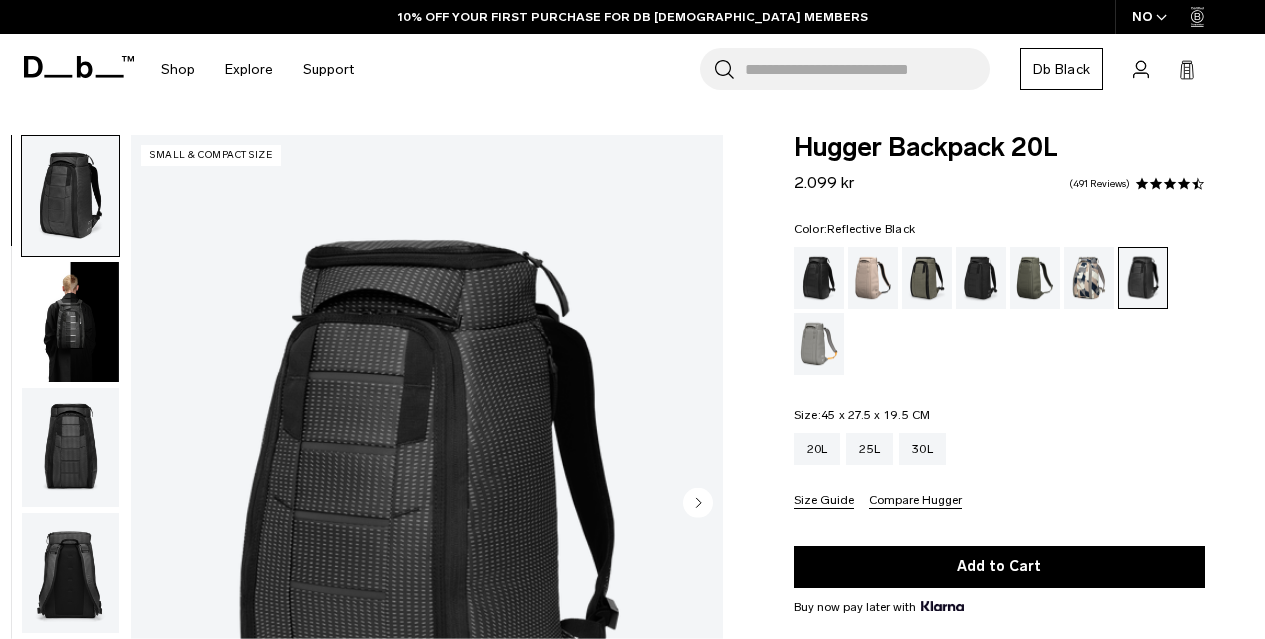 scroll, scrollTop: 100, scrollLeft: 0, axis: vertical 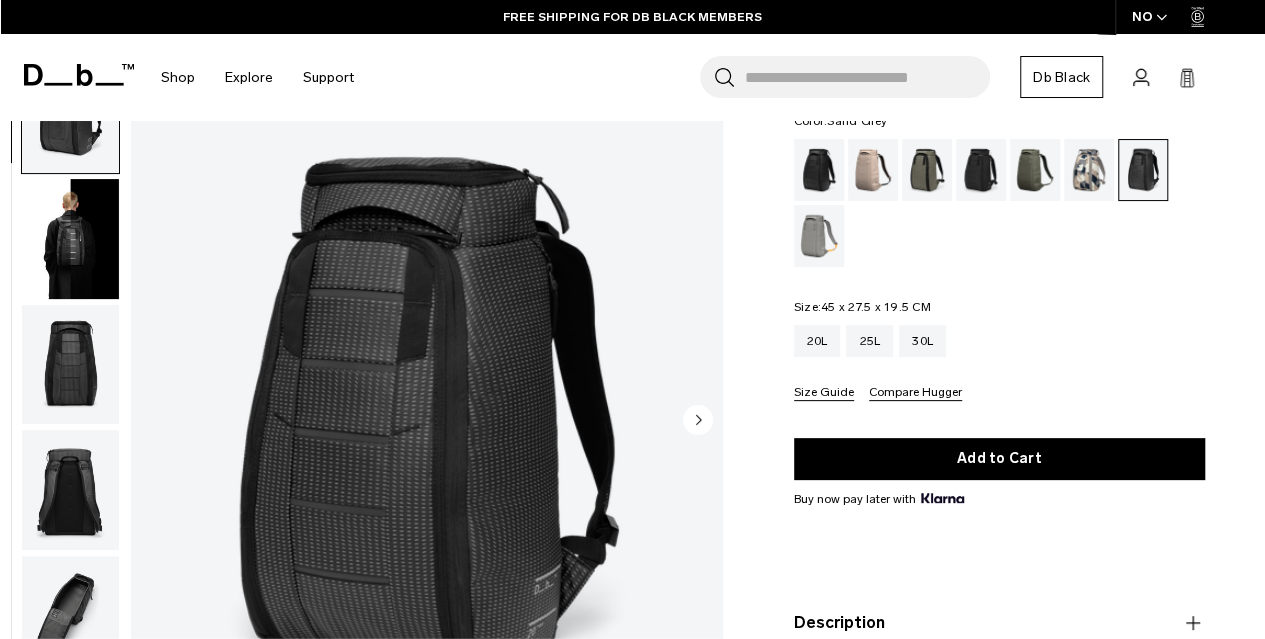 click at bounding box center (819, 236) 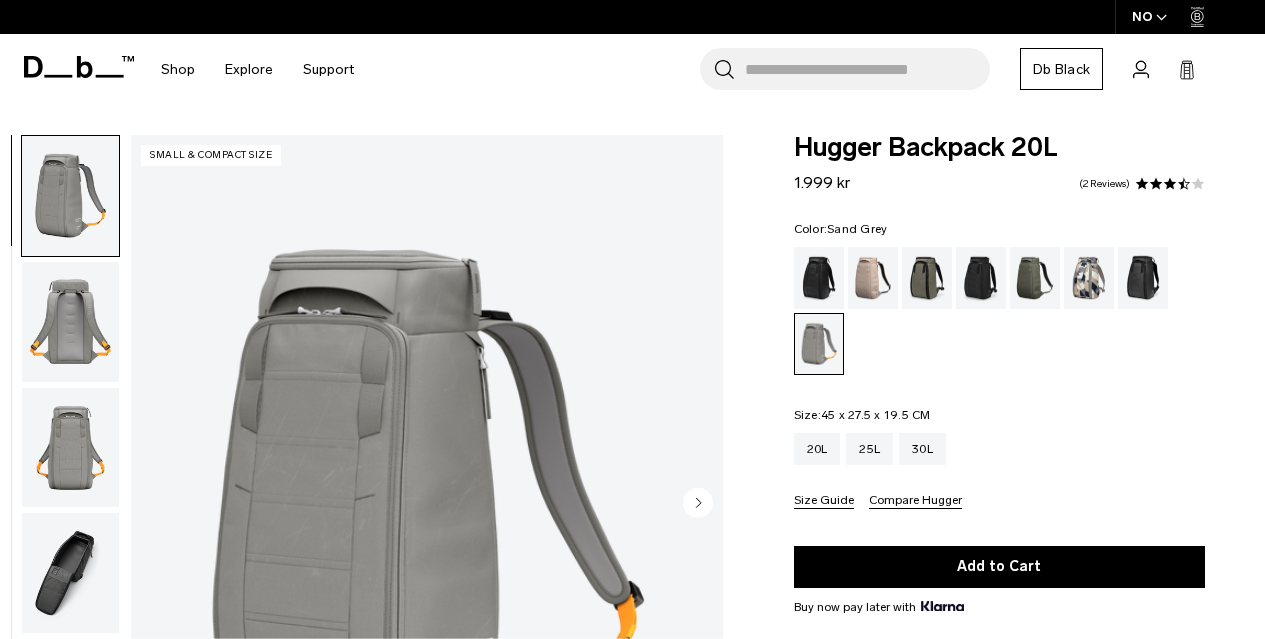 scroll, scrollTop: 0, scrollLeft: 0, axis: both 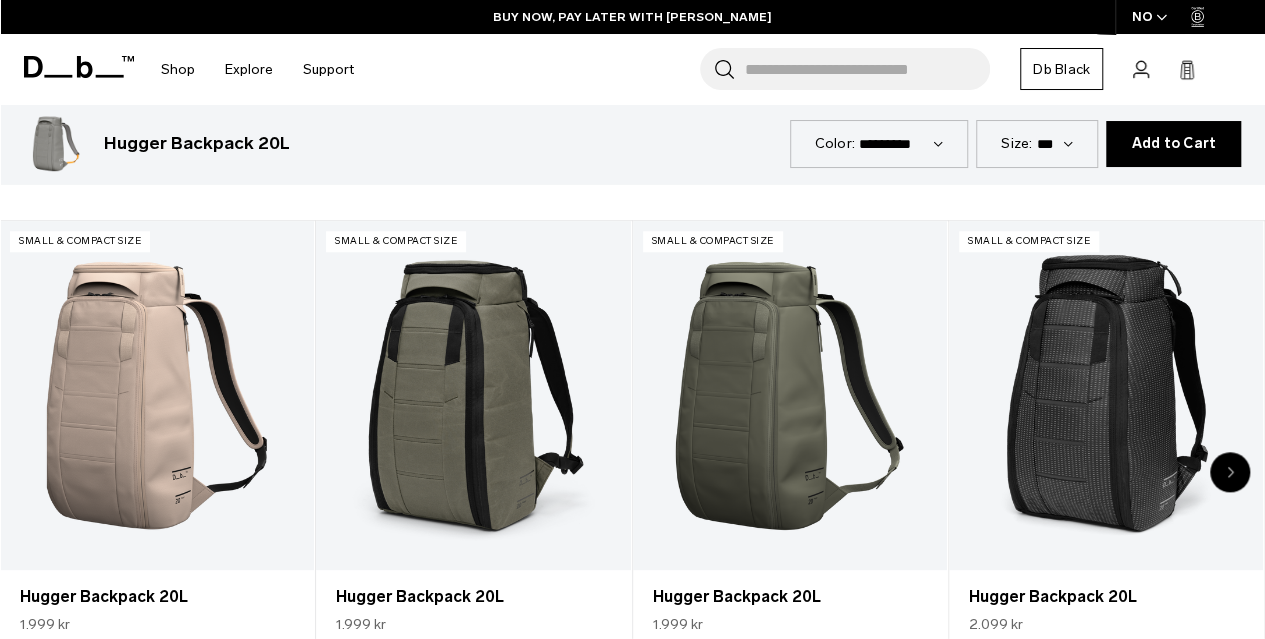 click 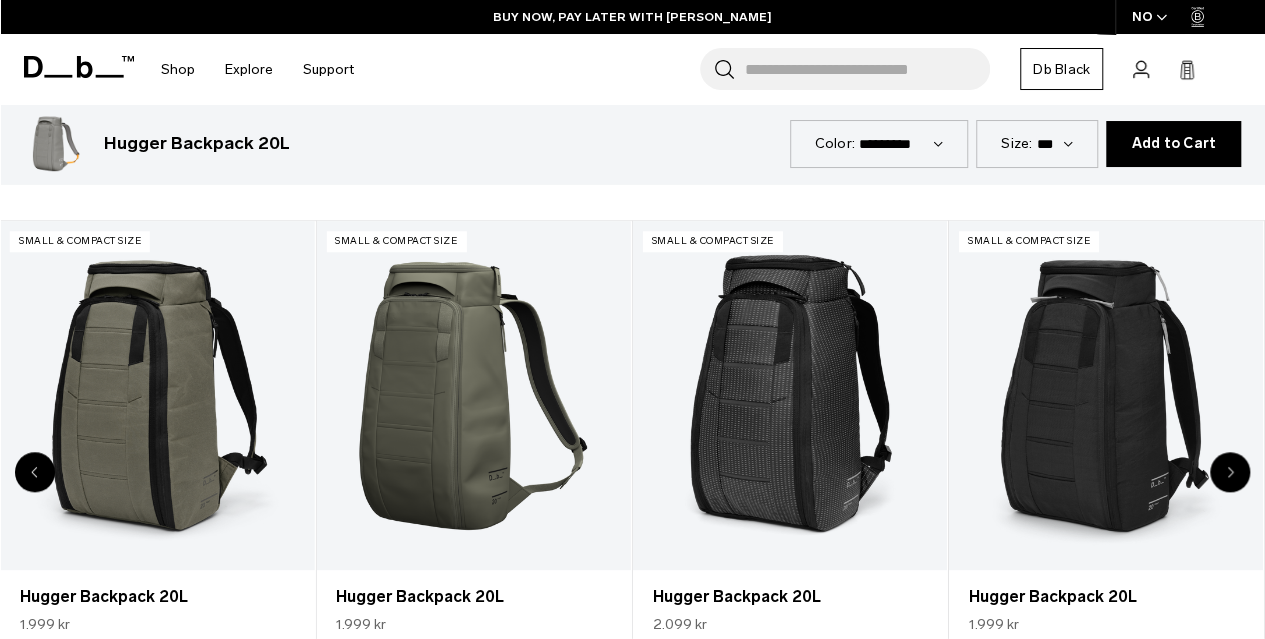 click 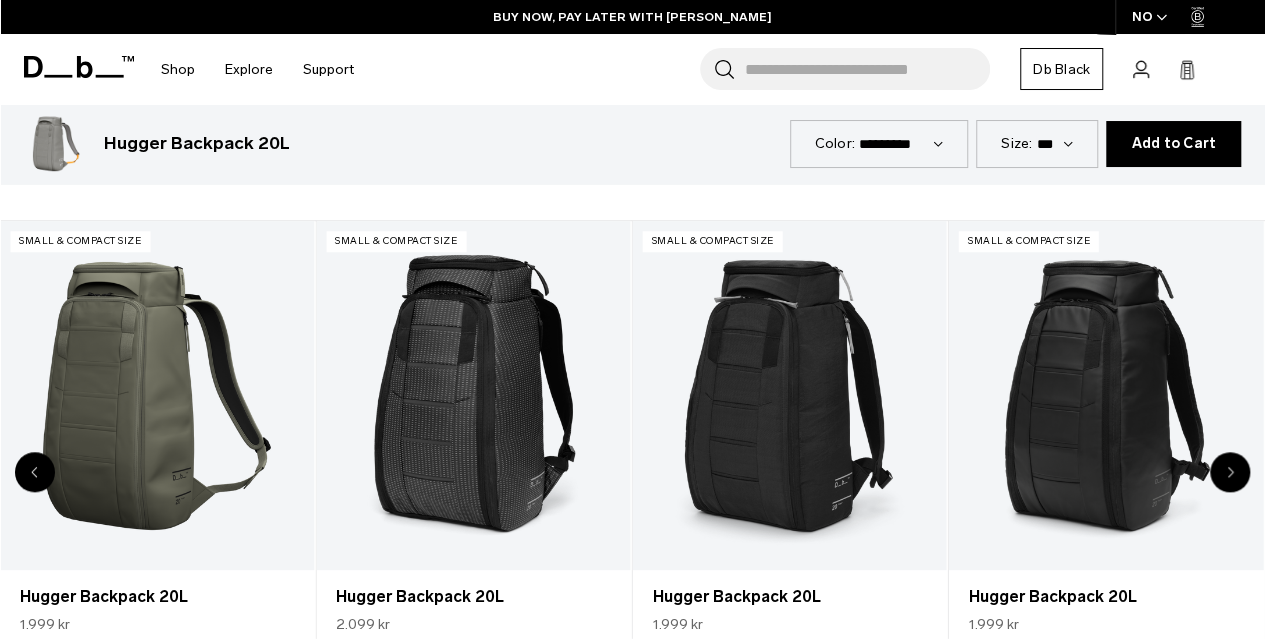 click 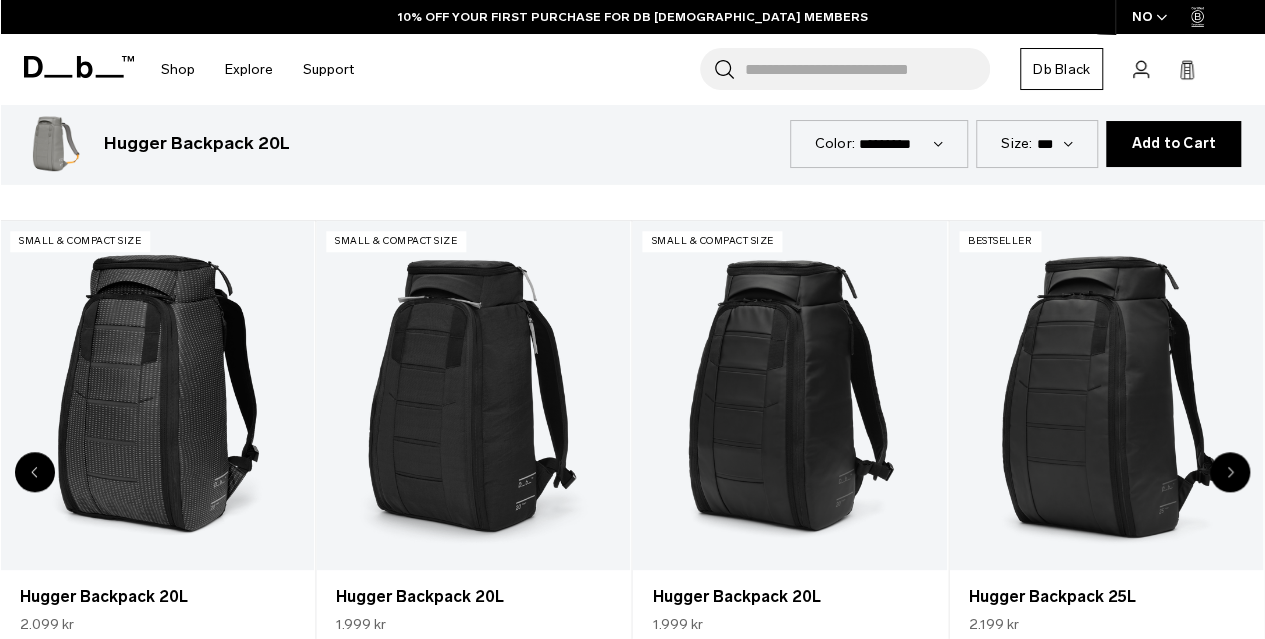 click 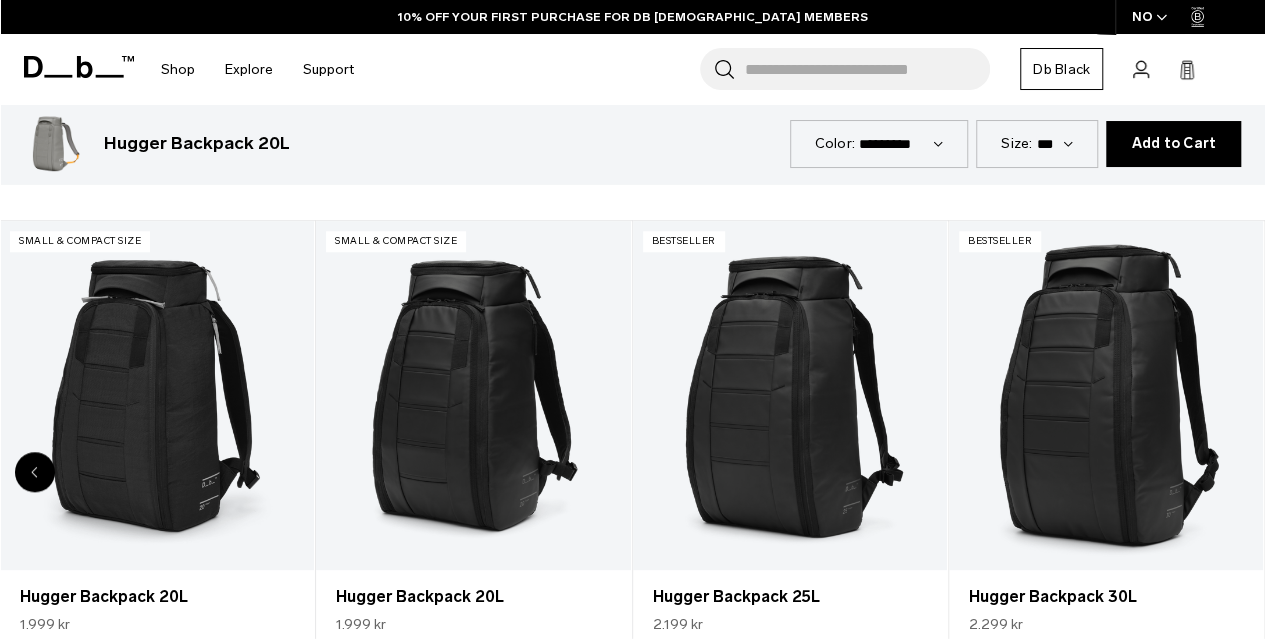 click at bounding box center (1106, 395) 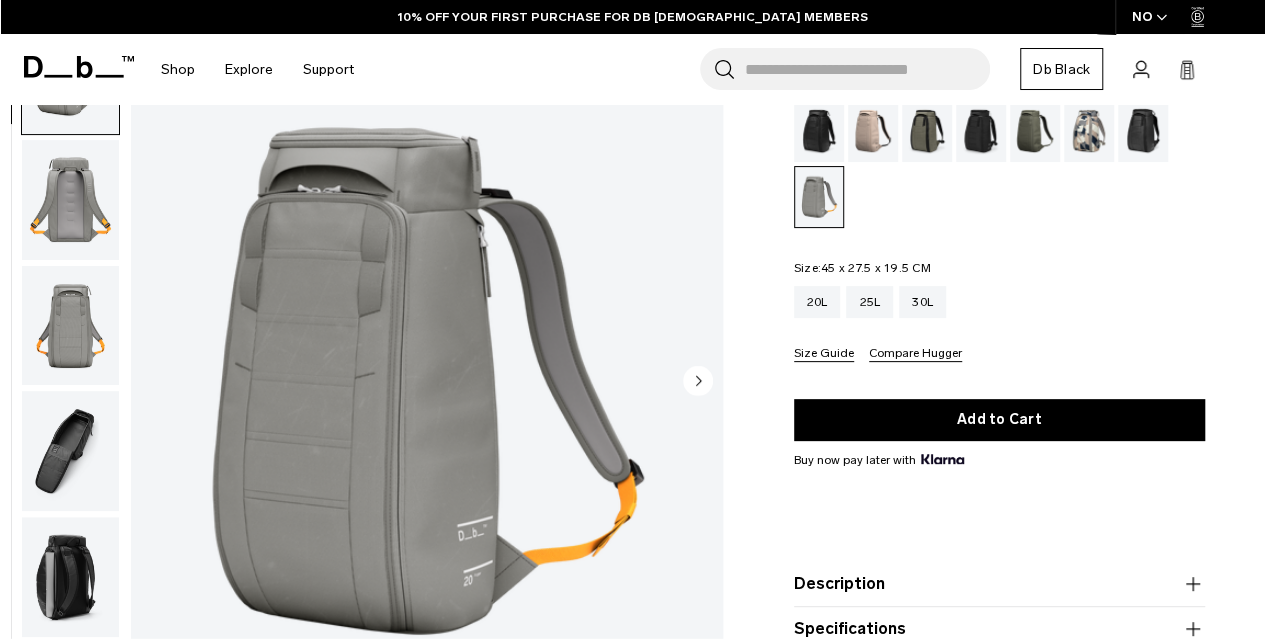 scroll, scrollTop: 0, scrollLeft: 0, axis: both 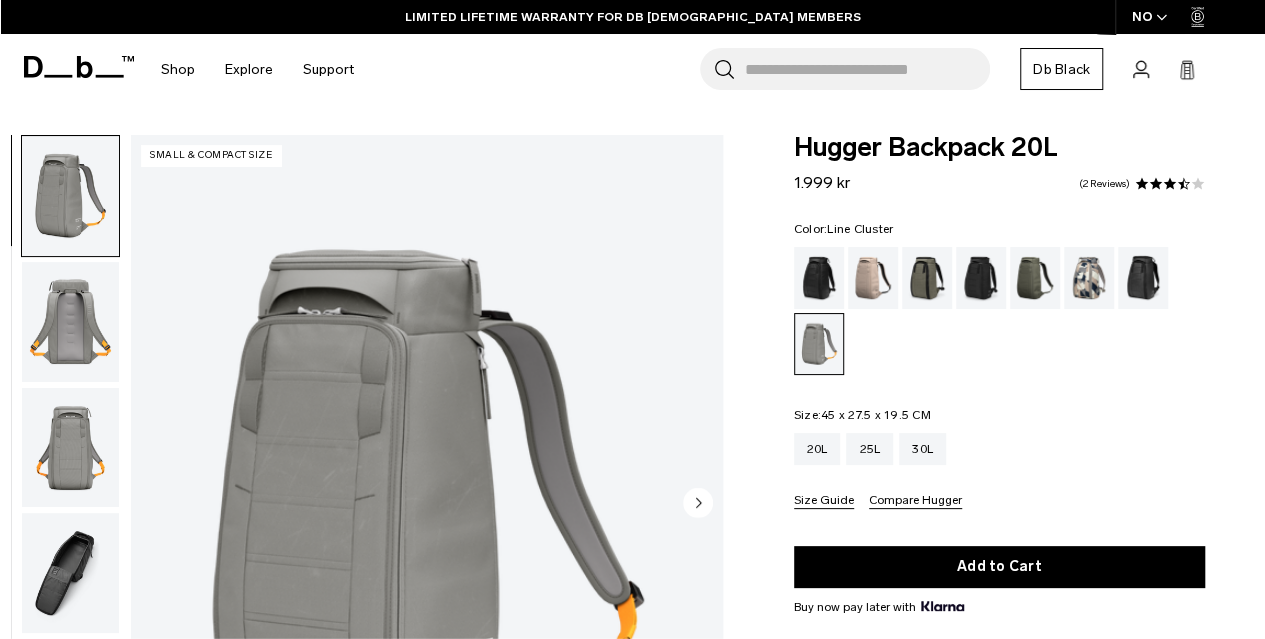 click at bounding box center [1089, 278] 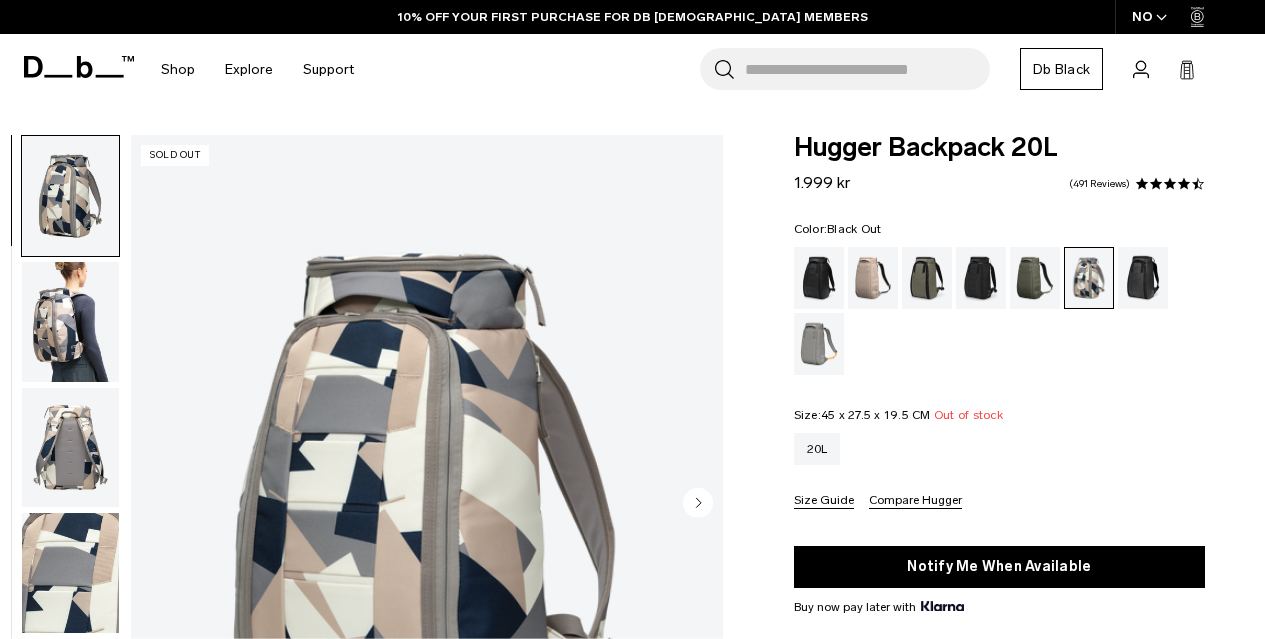 scroll, scrollTop: 0, scrollLeft: 0, axis: both 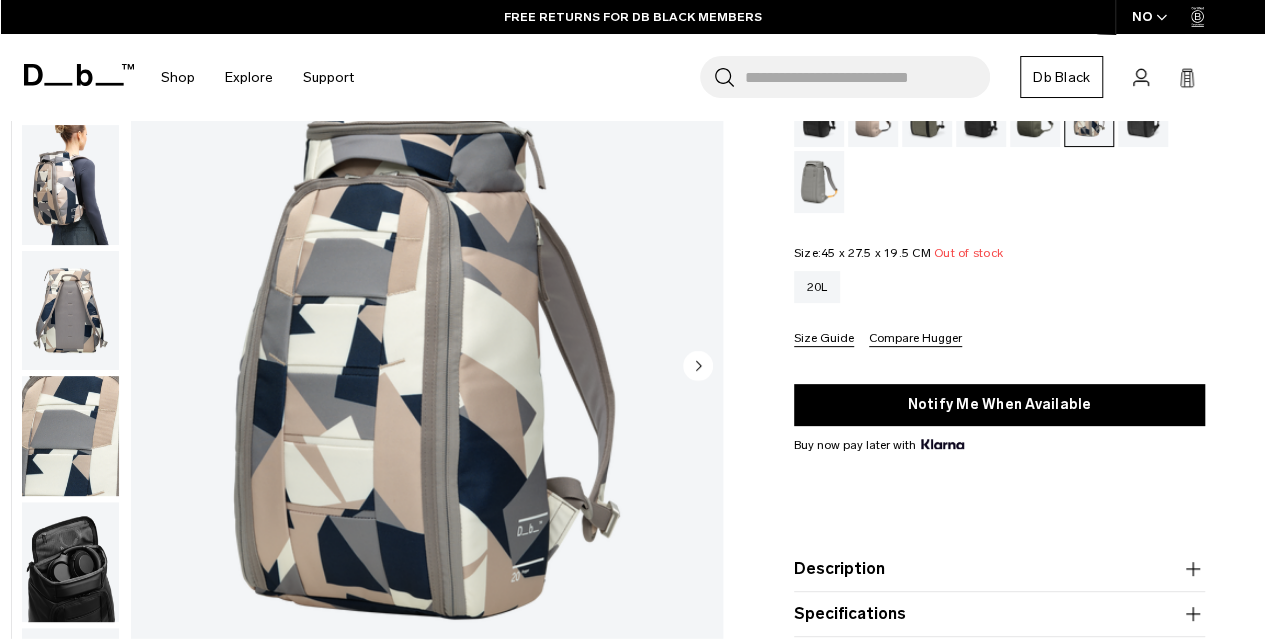 click at bounding box center [70, 437] 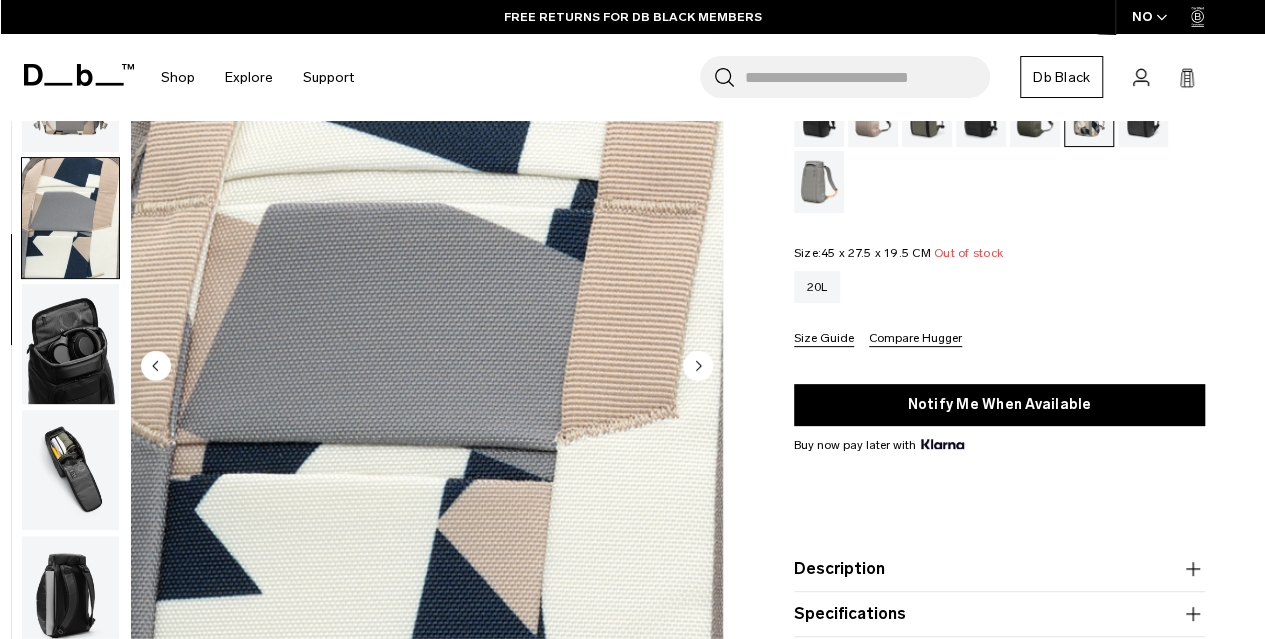 scroll, scrollTop: 378, scrollLeft: 0, axis: vertical 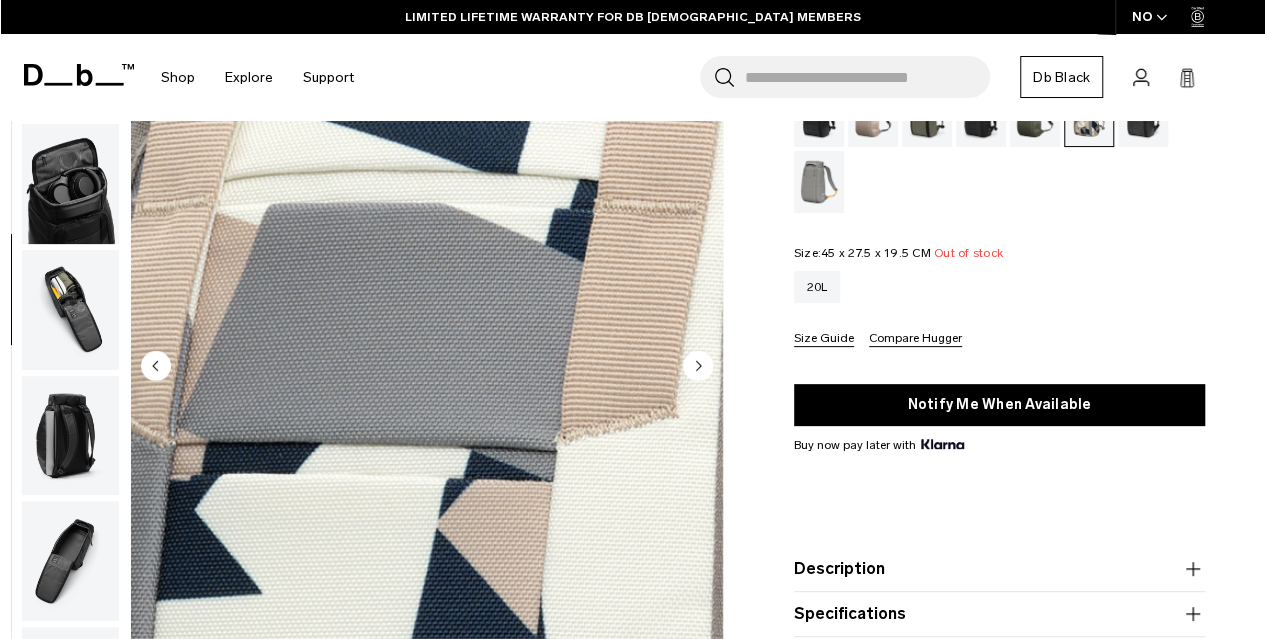 click at bounding box center (70, 310) 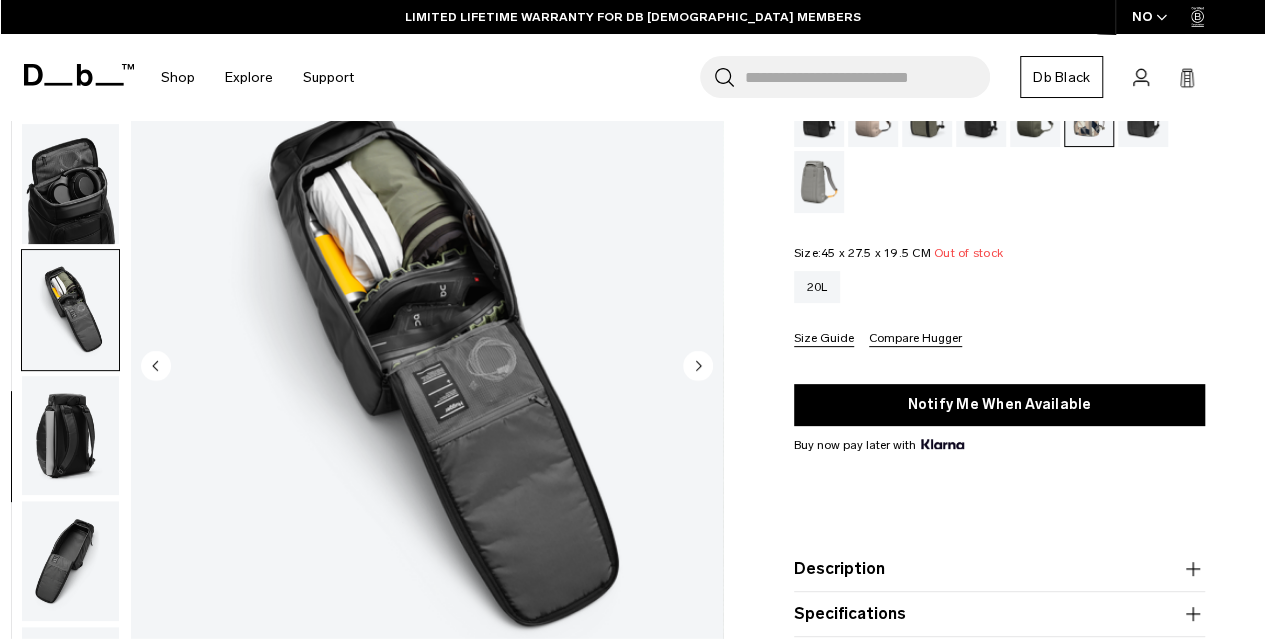 scroll, scrollTop: 390, scrollLeft: 0, axis: vertical 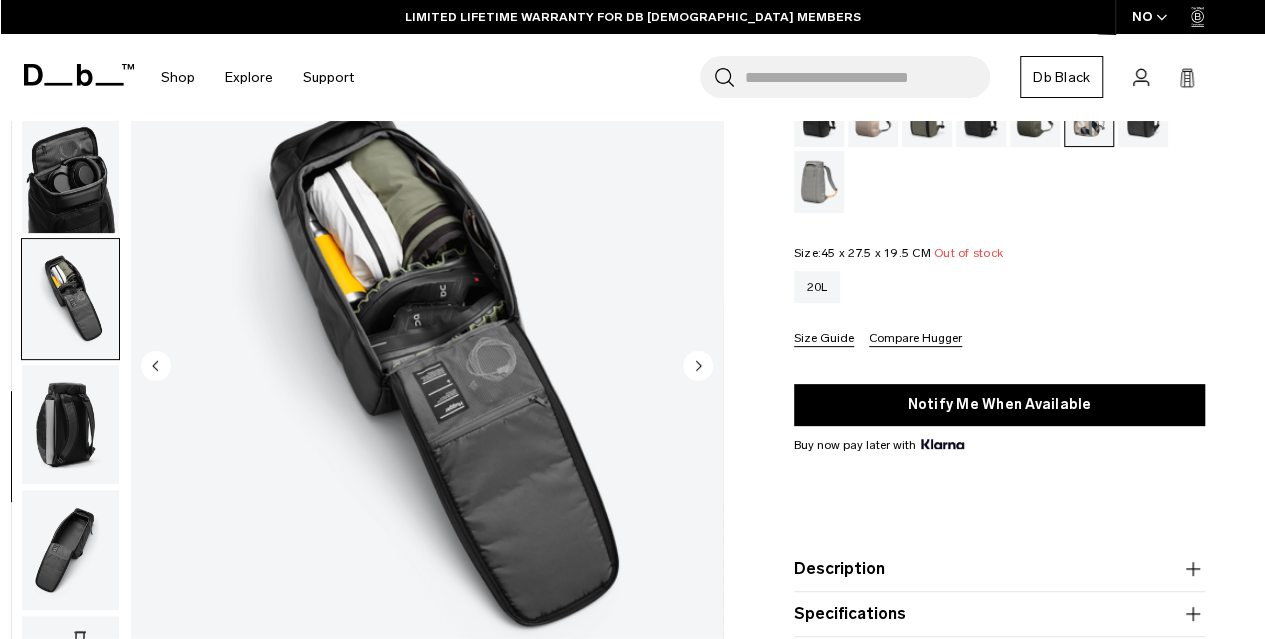 click at bounding box center [70, 173] 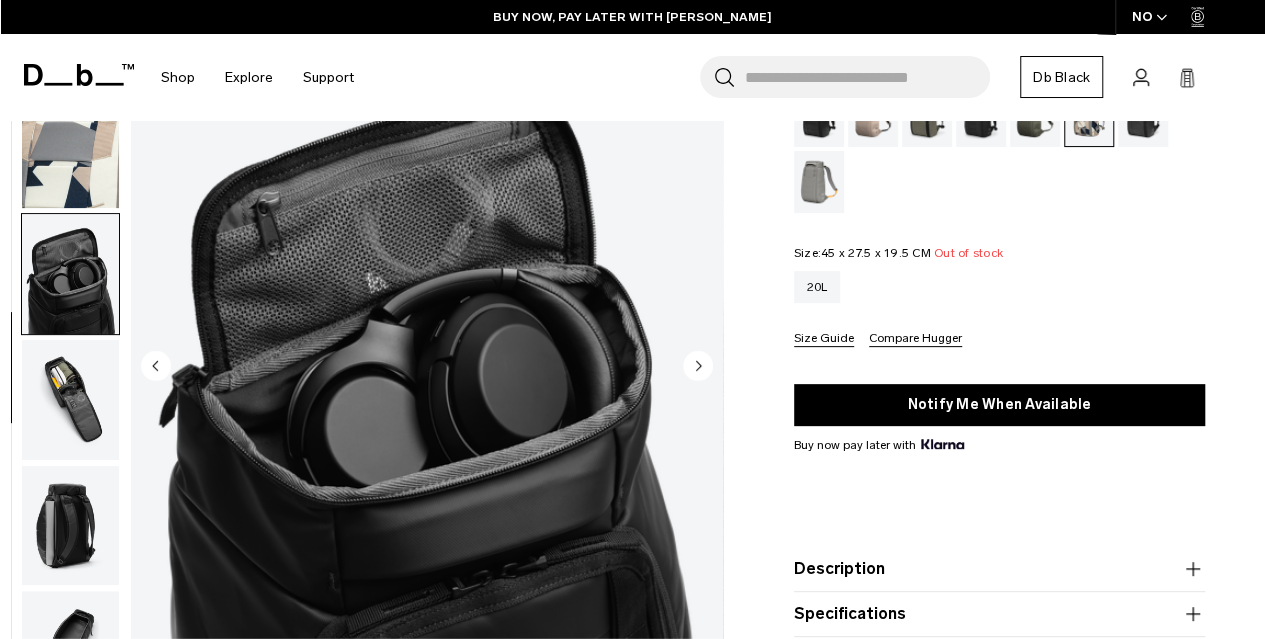 click at bounding box center (70, 149) 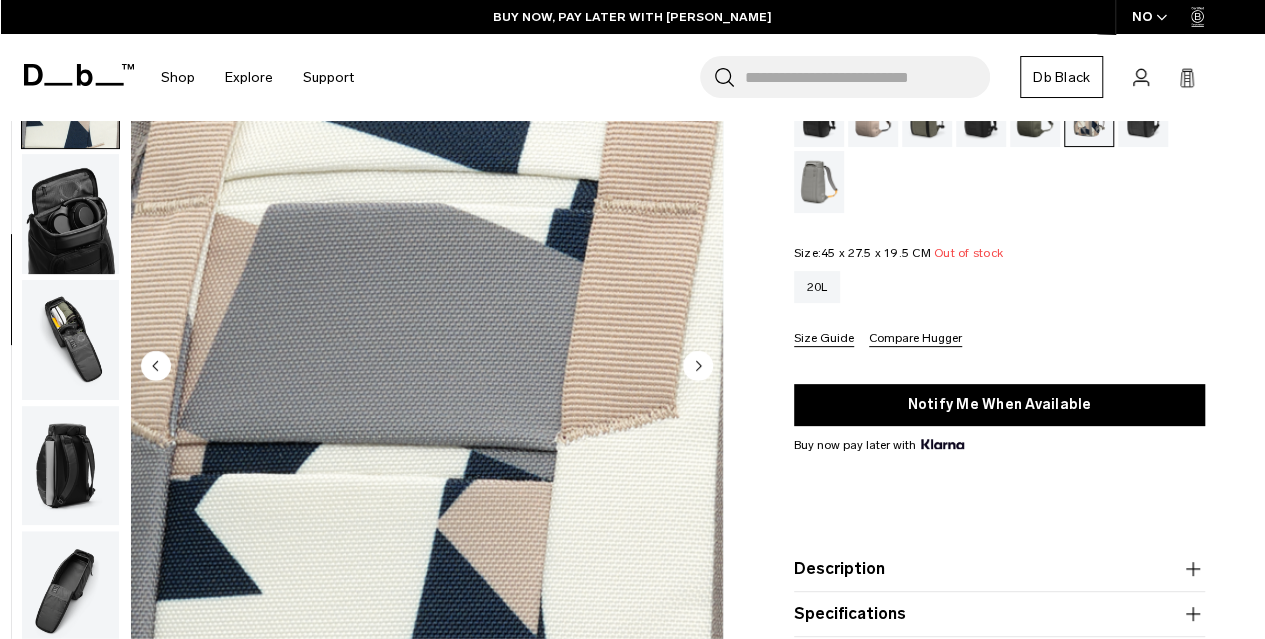 scroll, scrollTop: 378, scrollLeft: 0, axis: vertical 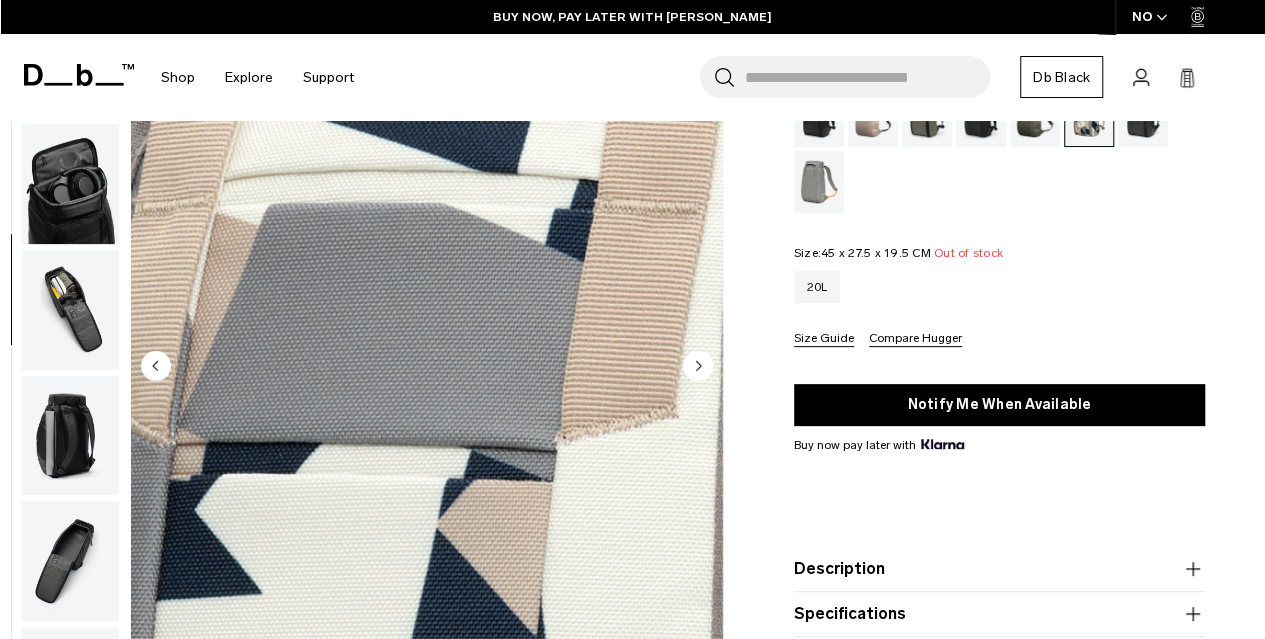 click at bounding box center [819, 182] 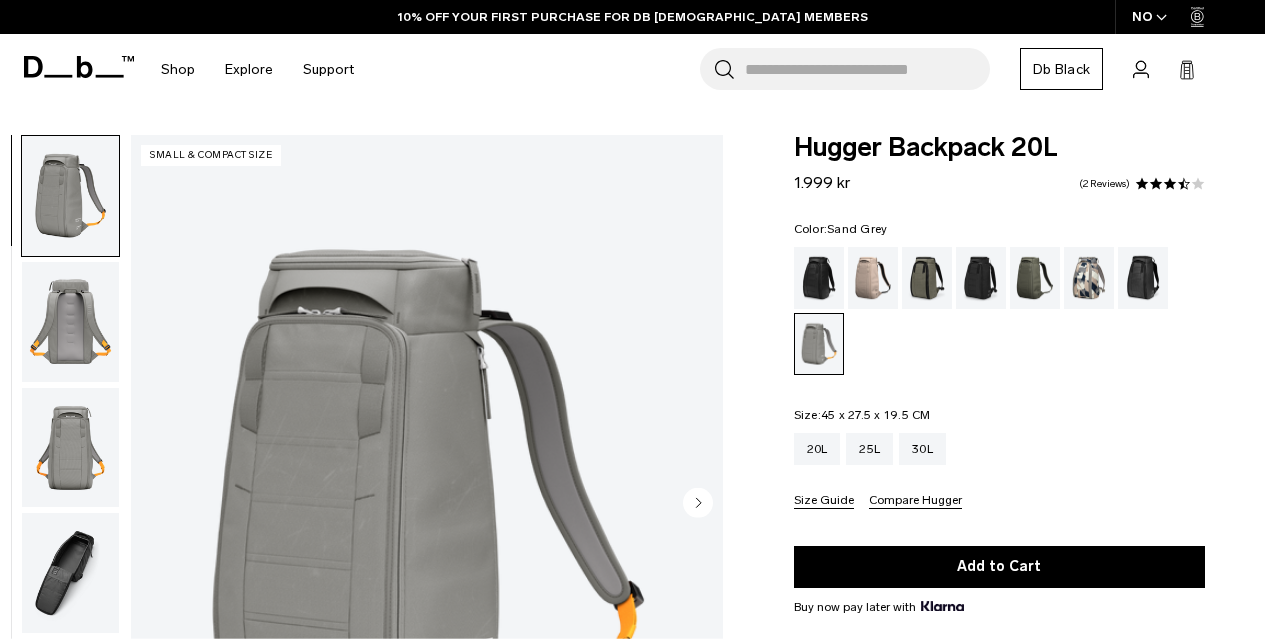 scroll, scrollTop: 0, scrollLeft: 0, axis: both 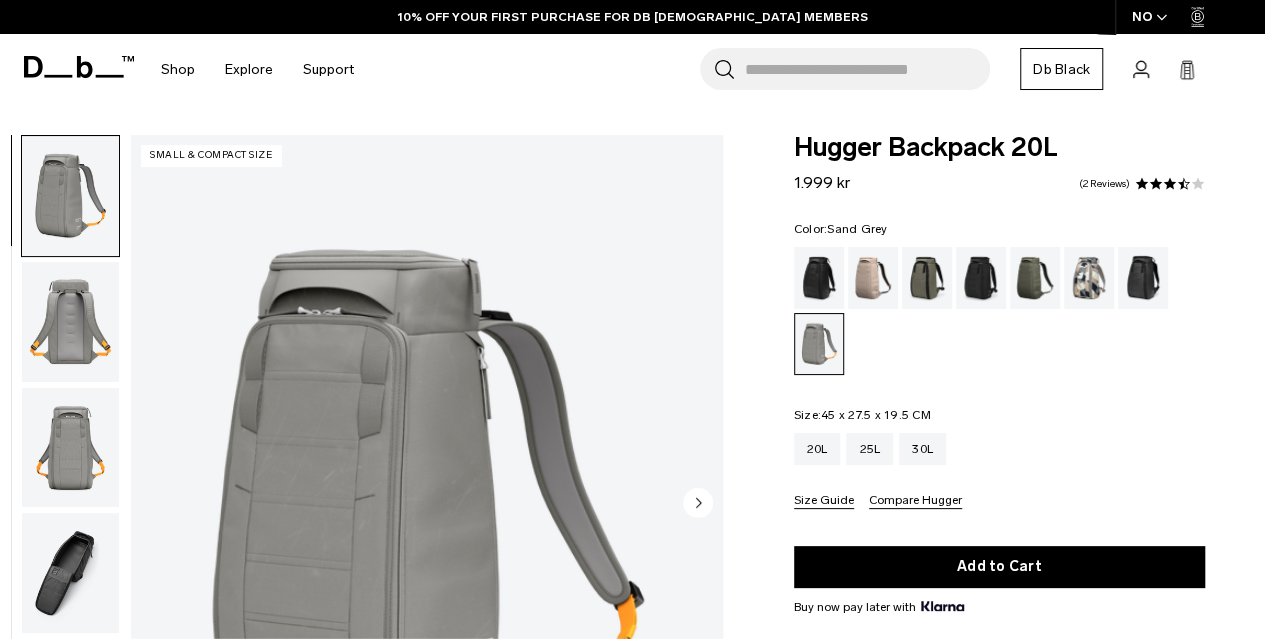 click at bounding box center (70, 573) 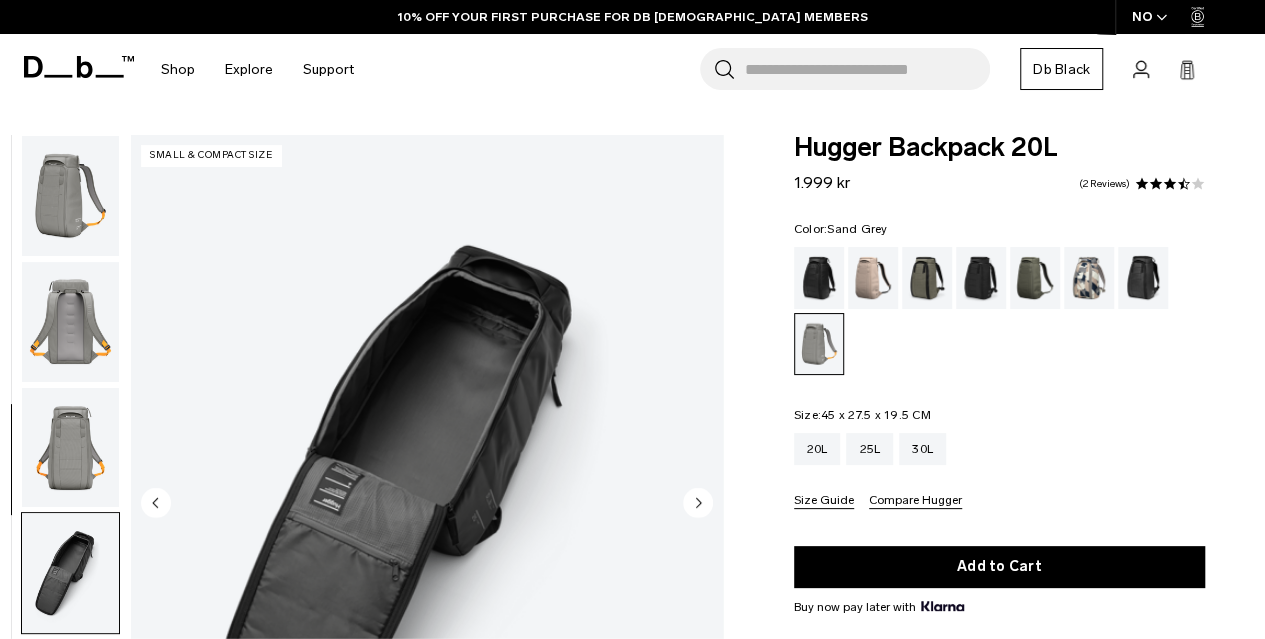 scroll, scrollTop: 264, scrollLeft: 0, axis: vertical 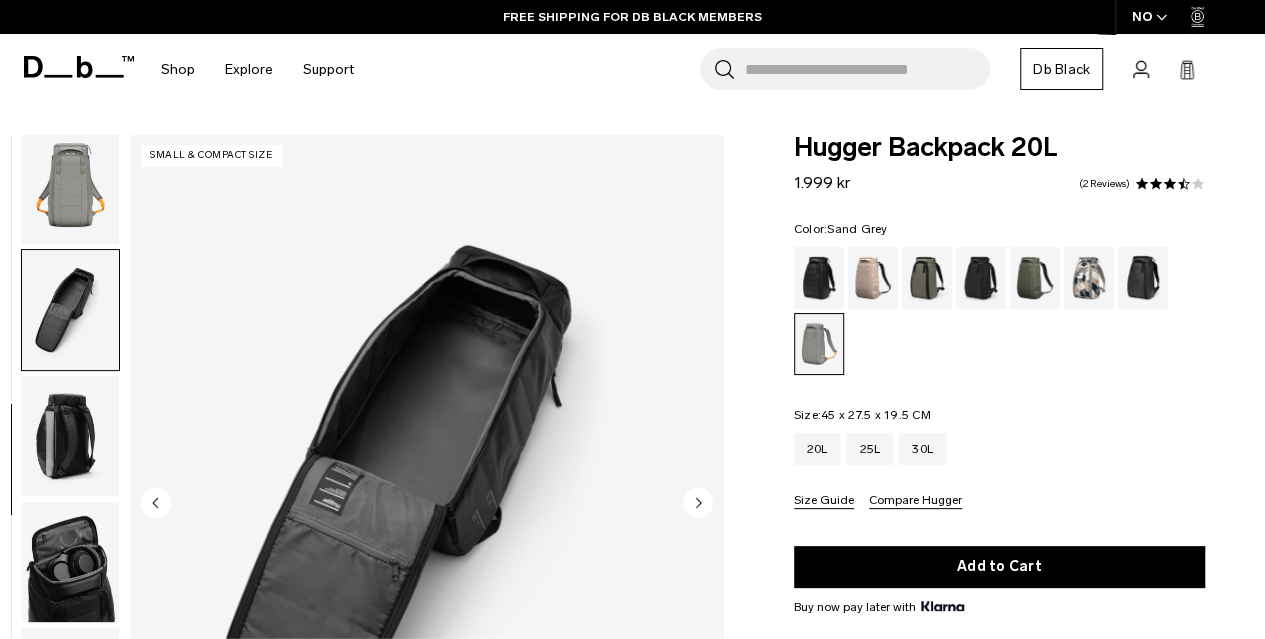click at bounding box center (70, 185) 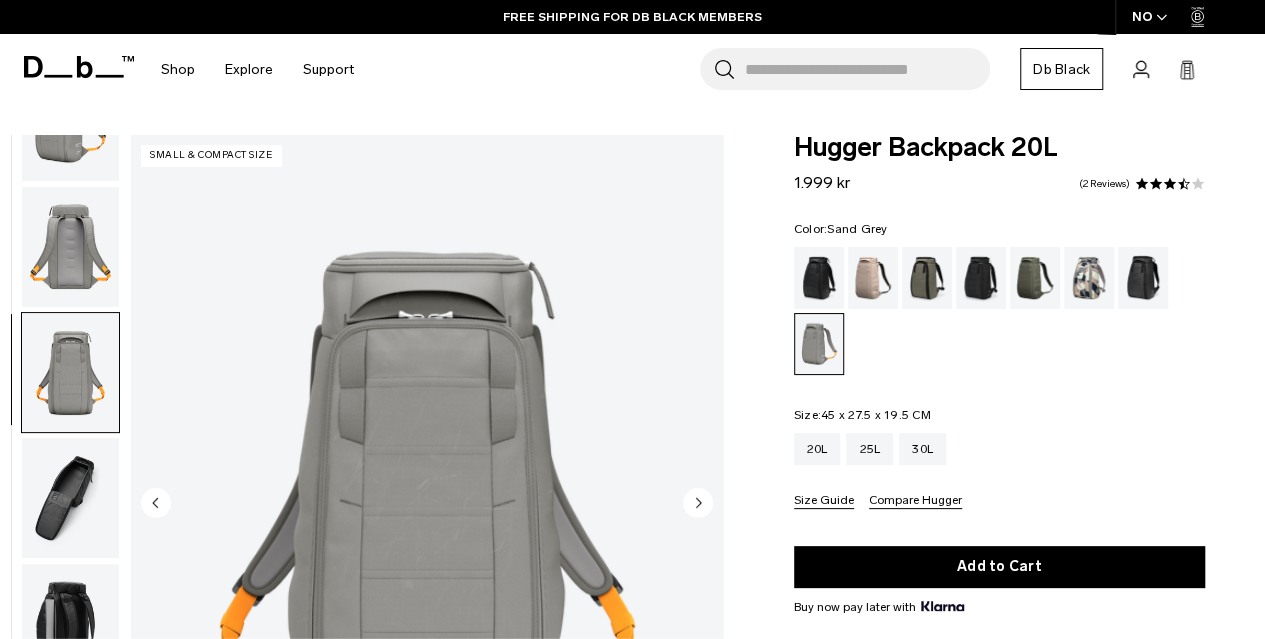 scroll, scrollTop: 0, scrollLeft: 0, axis: both 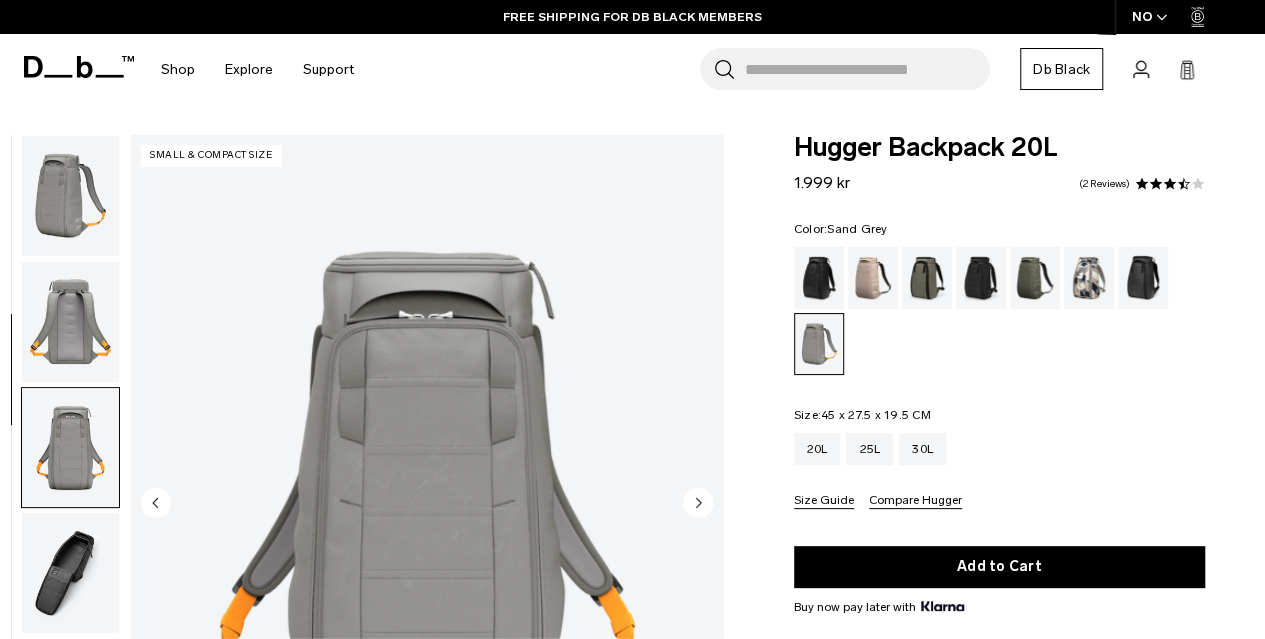 click at bounding box center [70, 196] 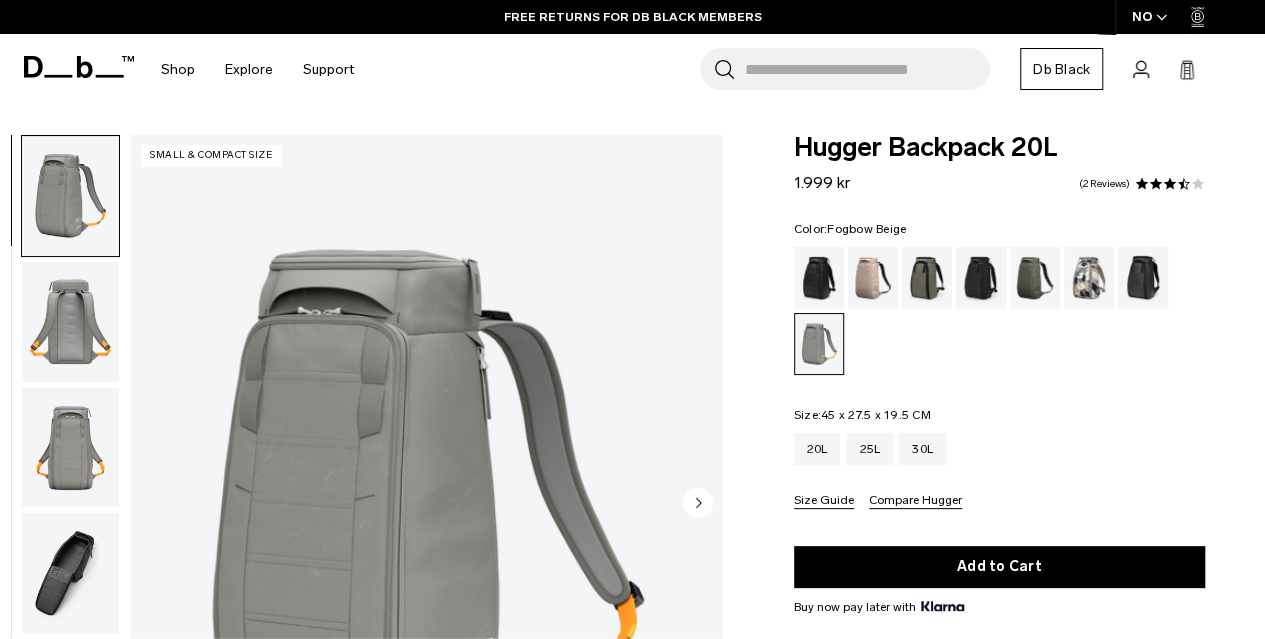 click at bounding box center [873, 278] 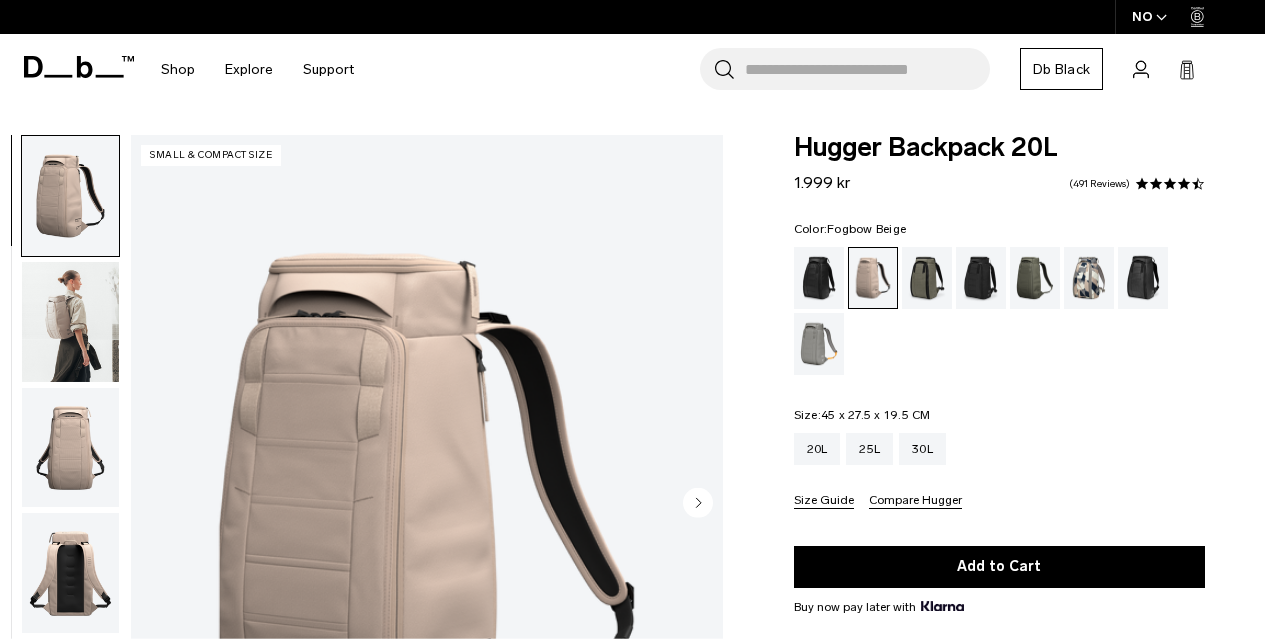 scroll, scrollTop: 0, scrollLeft: 0, axis: both 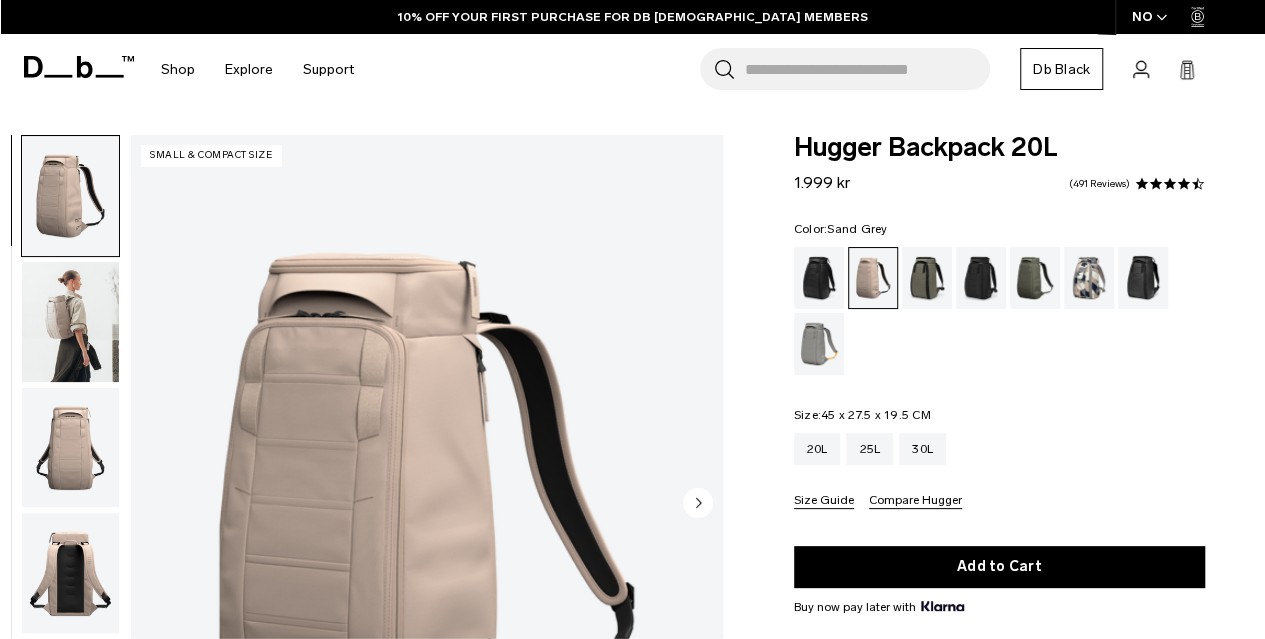 click at bounding box center (819, 344) 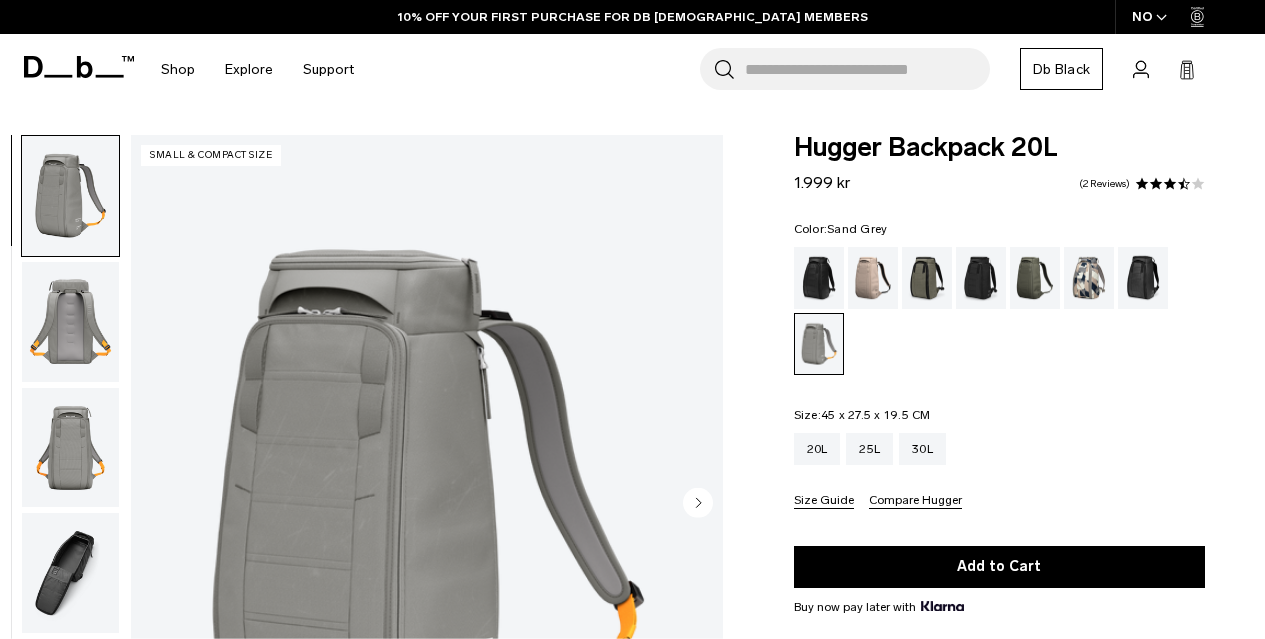 scroll, scrollTop: 0, scrollLeft: 0, axis: both 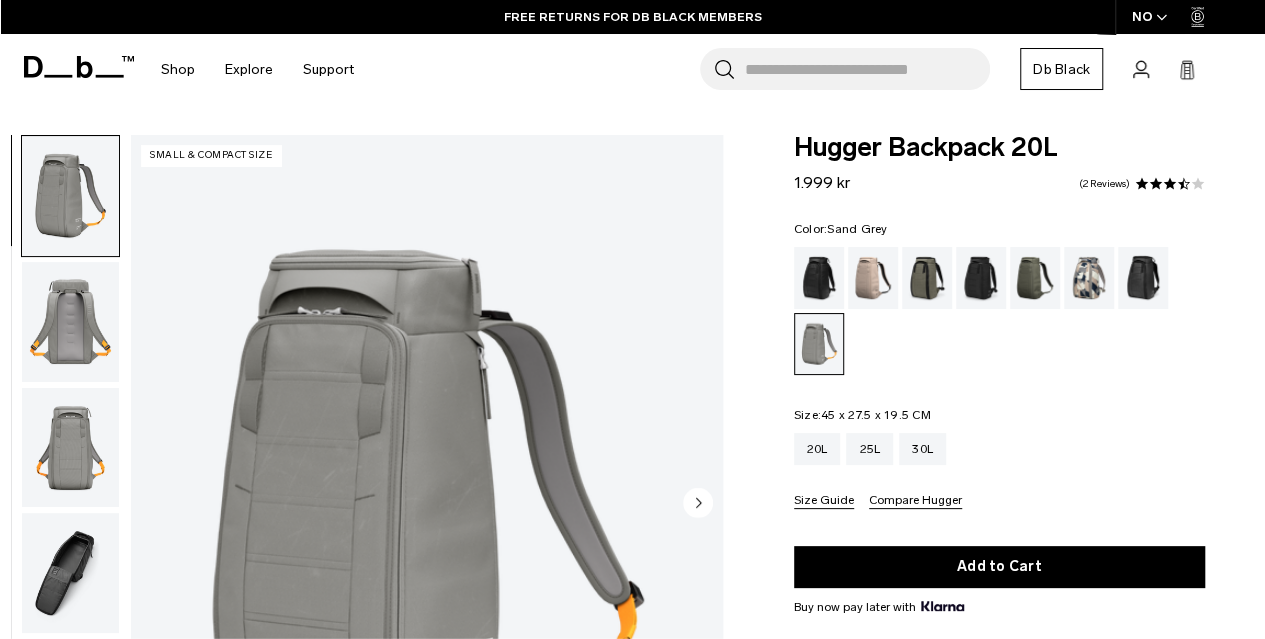 click on "Skip to content
Summer Sale Ends In:
00
days,
00
hours,
00
minutes ,
00
seconds
BUY NOW, PAY LATER WITH [PERSON_NAME]
10% OFF YOUR FIRST PURCHASE FOR DB [DEMOGRAPHIC_DATA] MEMBERS
FREE SHIPPING FOR DB BLACK MEMBERS
FREE RETURNS FOR DB [DEMOGRAPHIC_DATA] MEMBERS
LIMITED LIFETIME WARRANTY FOR DB BLACK MEMBERS
BUY NOW, PAY LATER WITH [PERSON_NAME]
10% OFF YOUR FIRST PURCHASE FOR DB [DEMOGRAPHIC_DATA] MEMBERS
Summer Sale Ends In:
00
00 00" at bounding box center (632, 319) 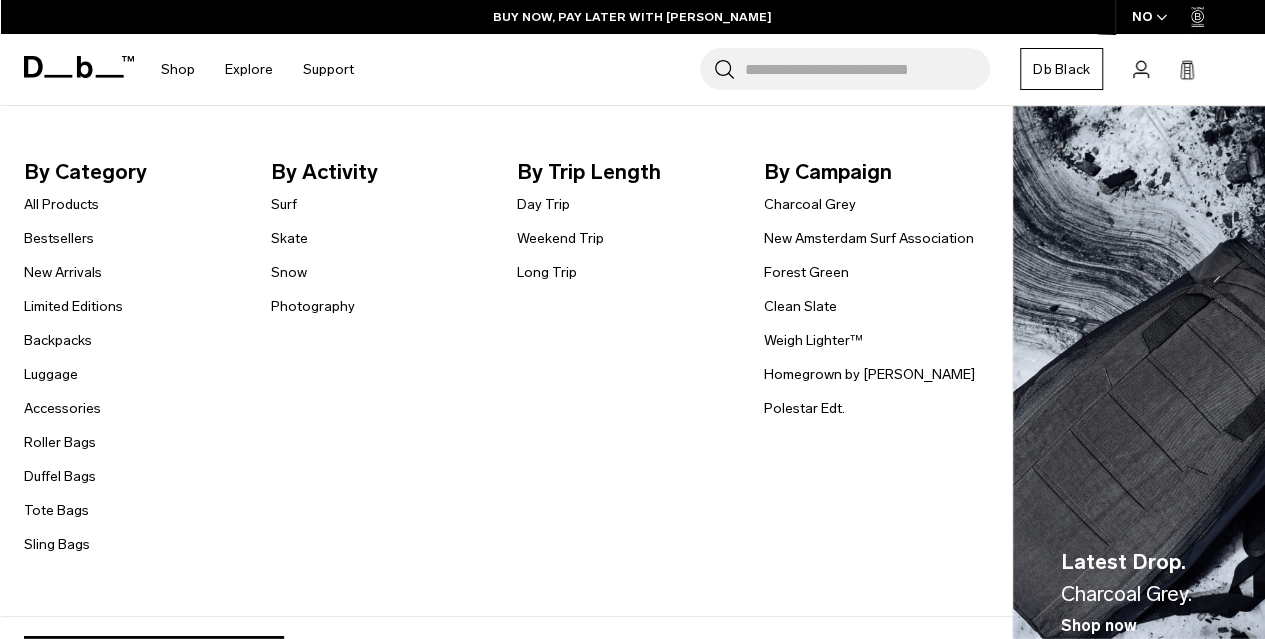 click on "Duffel Bags" at bounding box center (60, 476) 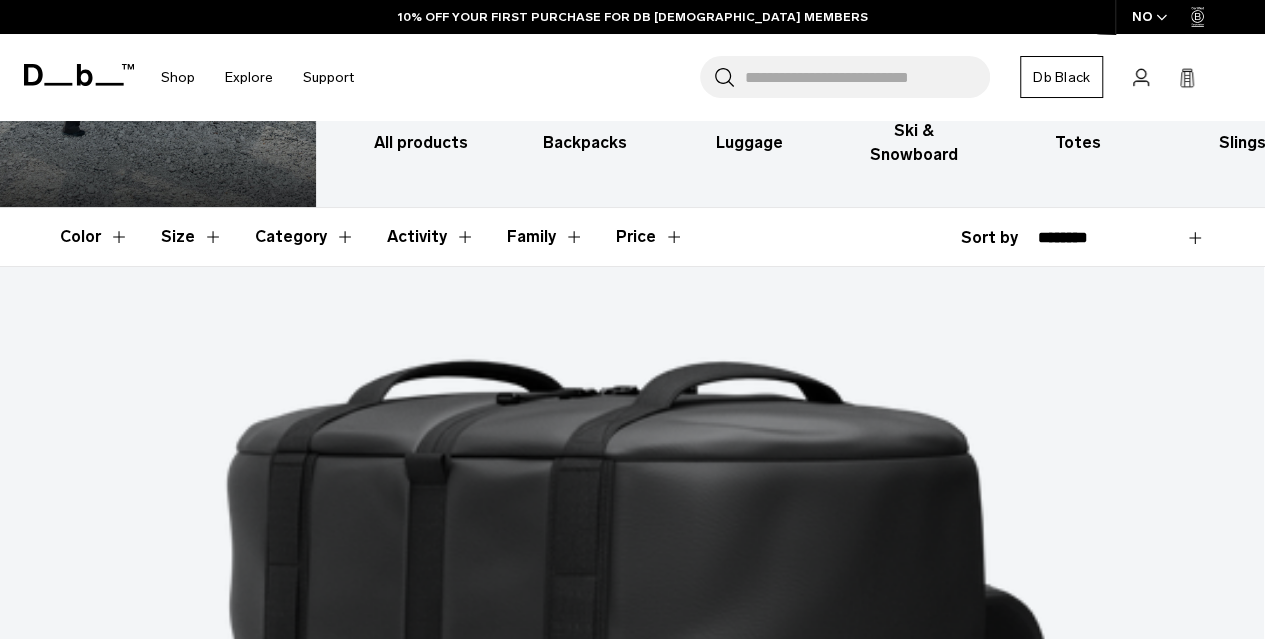 scroll, scrollTop: 220, scrollLeft: 0, axis: vertical 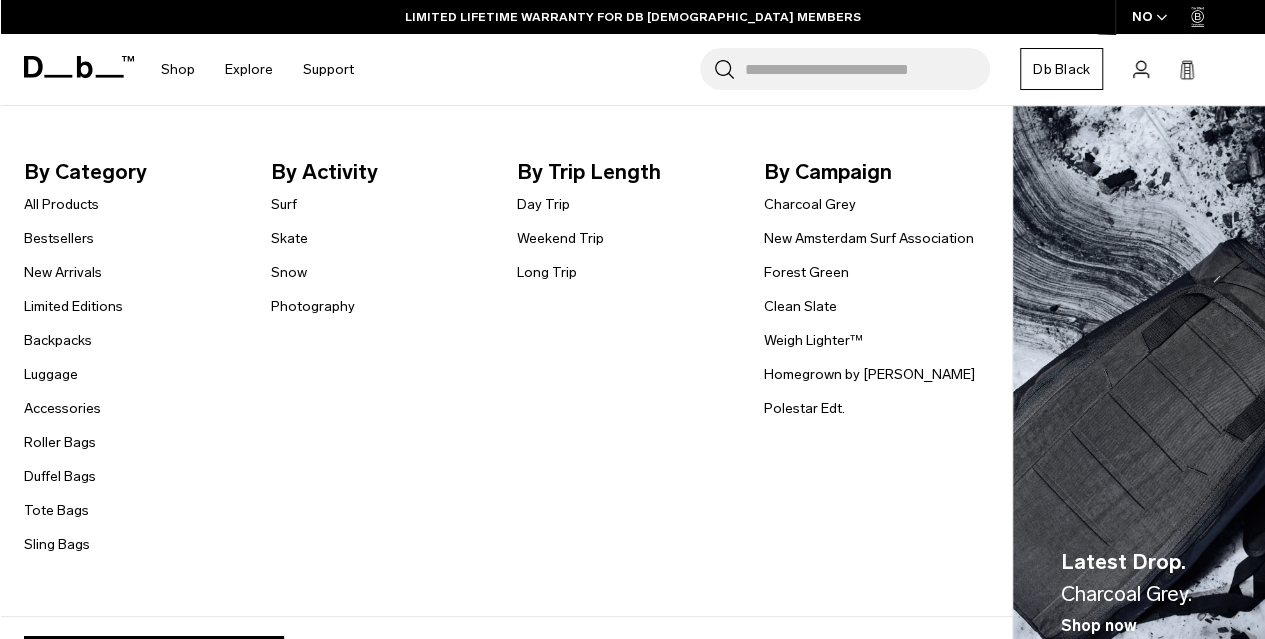 click on "Bestsellers" at bounding box center [59, 238] 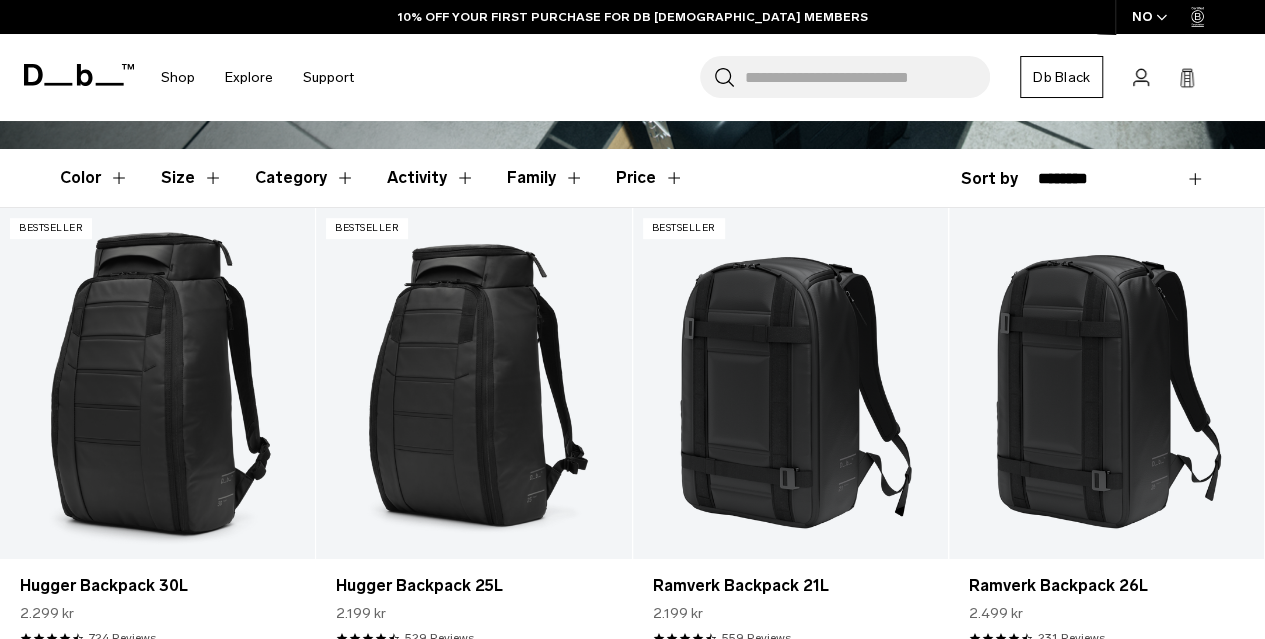 scroll, scrollTop: 0, scrollLeft: 0, axis: both 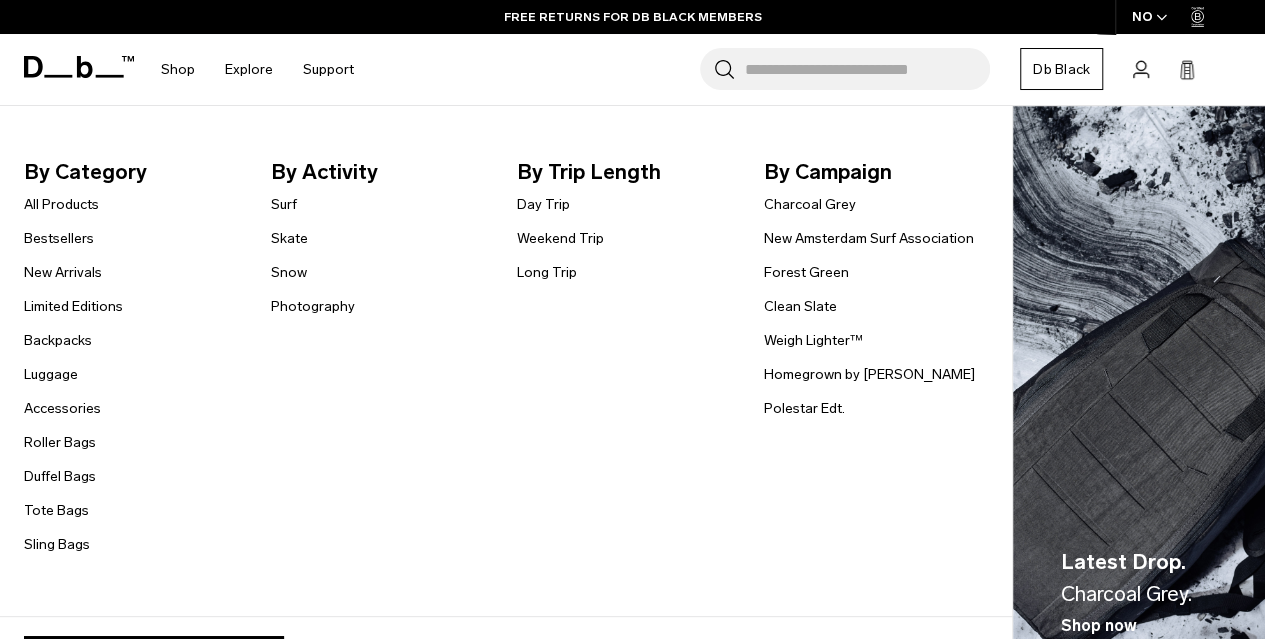 click on "Shop" at bounding box center (178, 69) 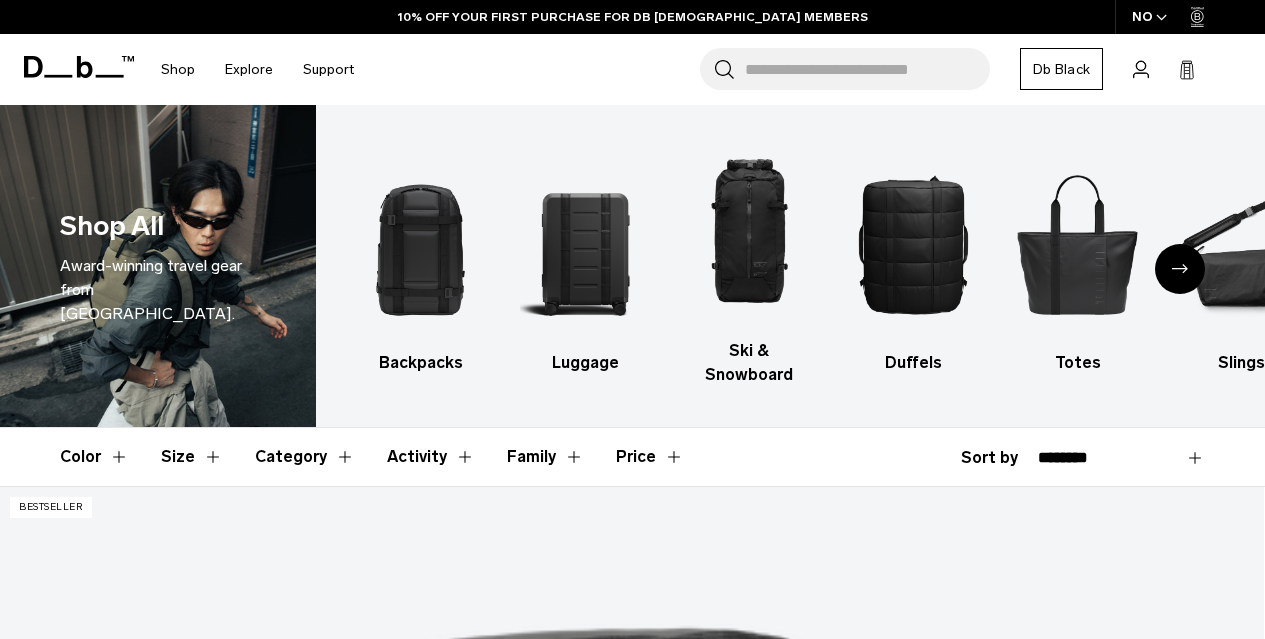 scroll, scrollTop: 0, scrollLeft: 0, axis: both 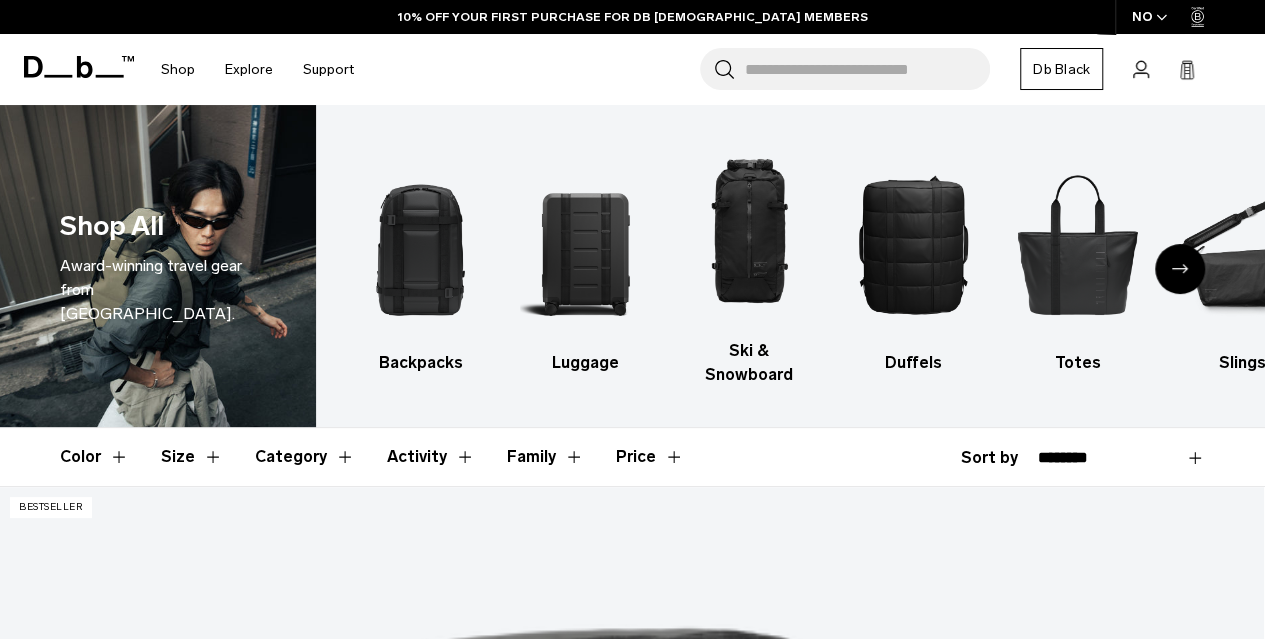 click on "Category" at bounding box center [305, 457] 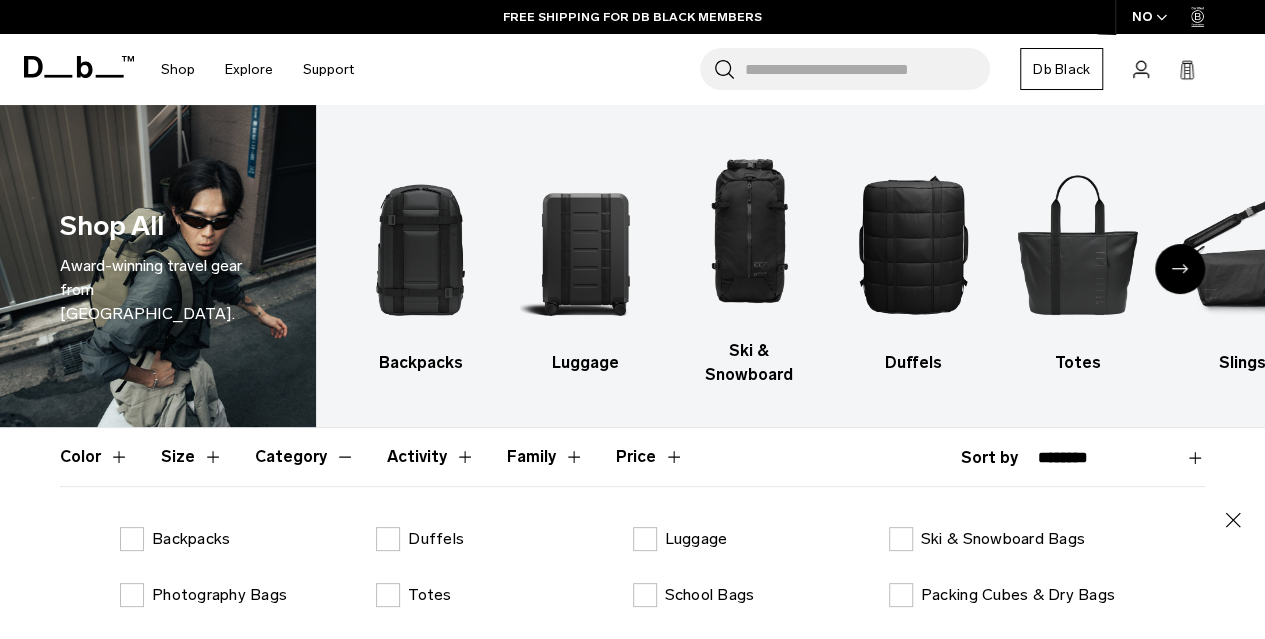 click at bounding box center [420, 244] 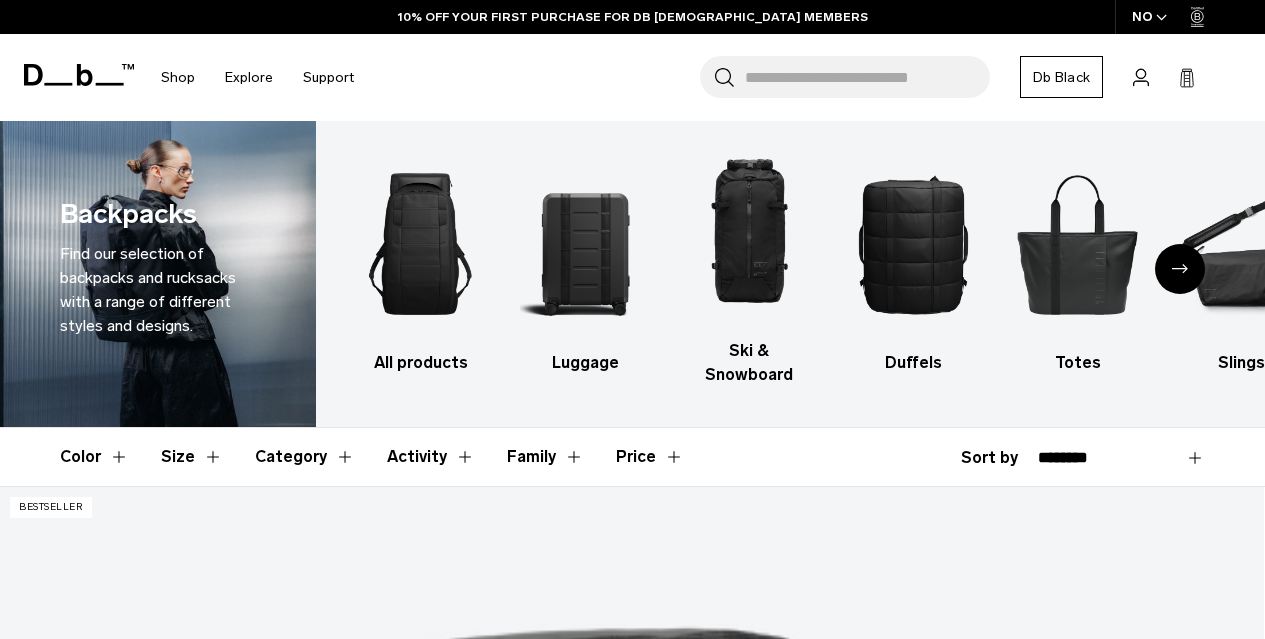 scroll, scrollTop: 224, scrollLeft: 0, axis: vertical 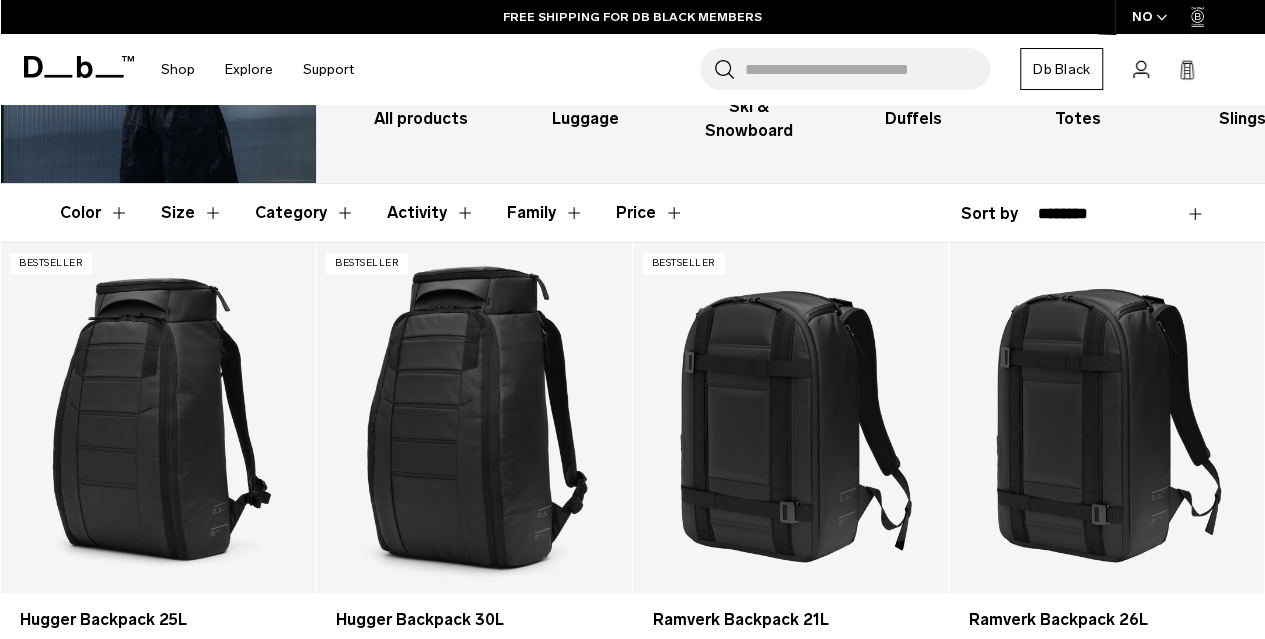 click on "Family" at bounding box center [545, 213] 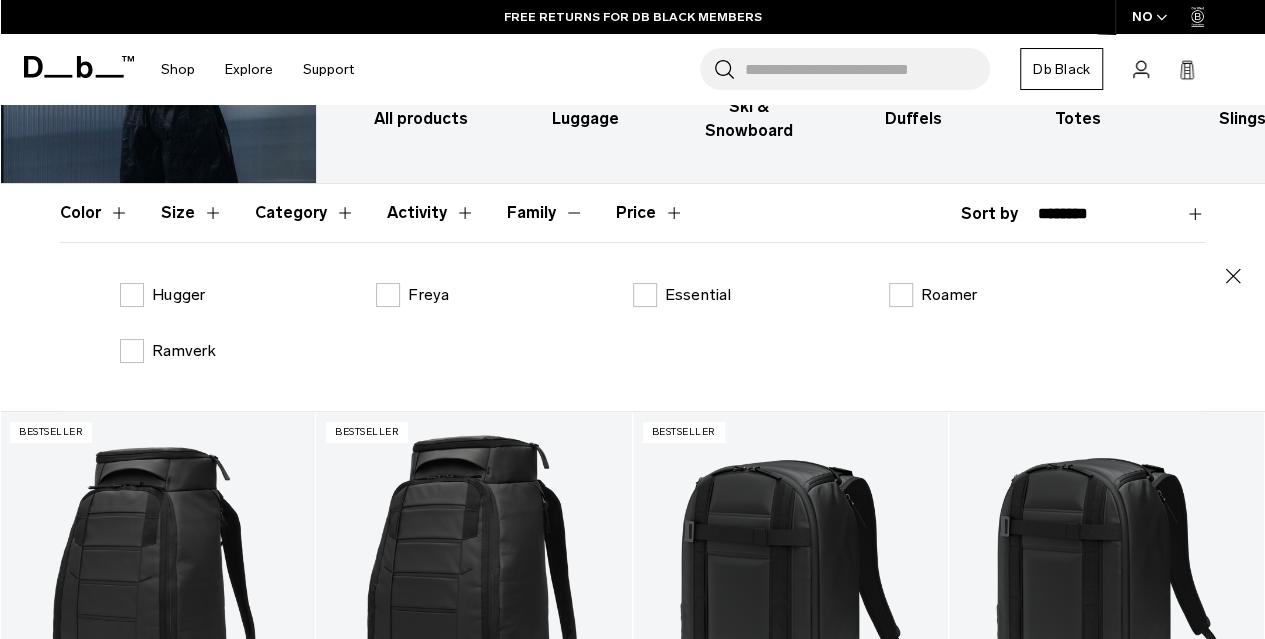 click on "Hugger" at bounding box center (163, 295) 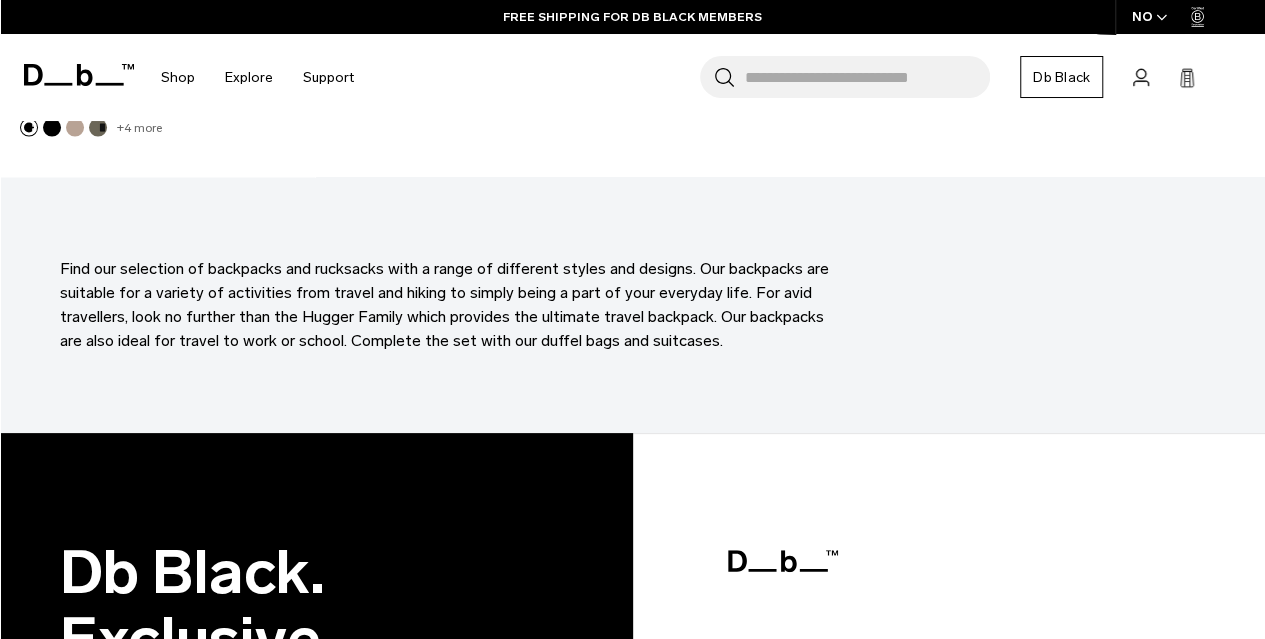 scroll, scrollTop: 5649, scrollLeft: 0, axis: vertical 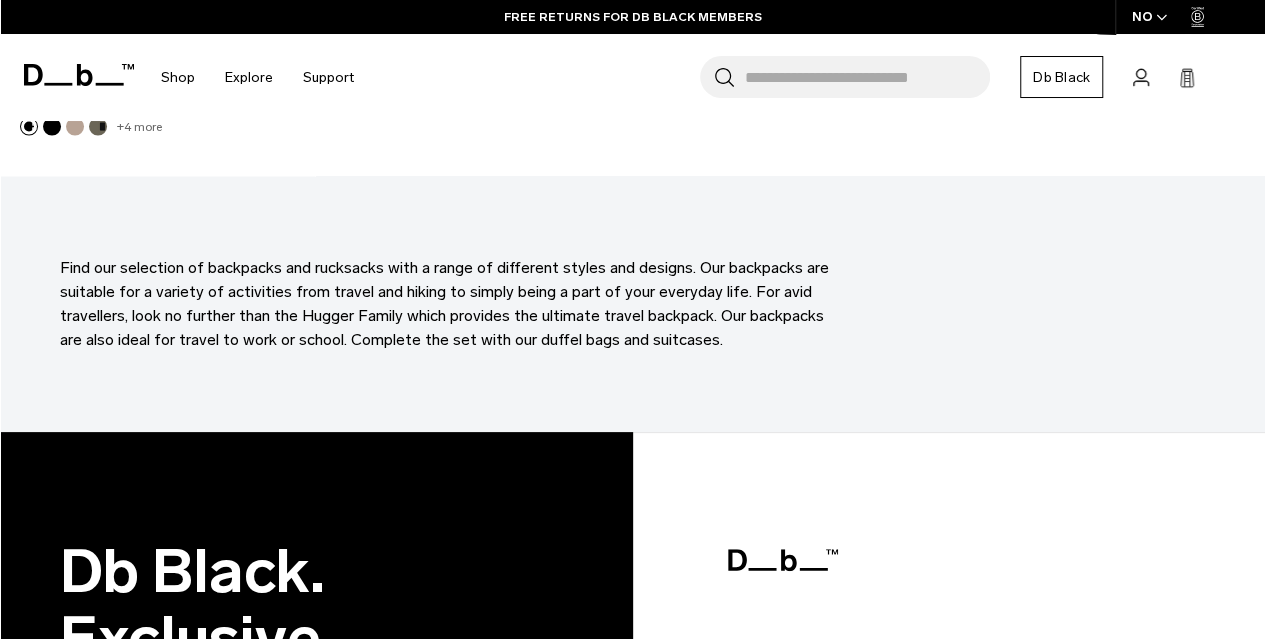 click 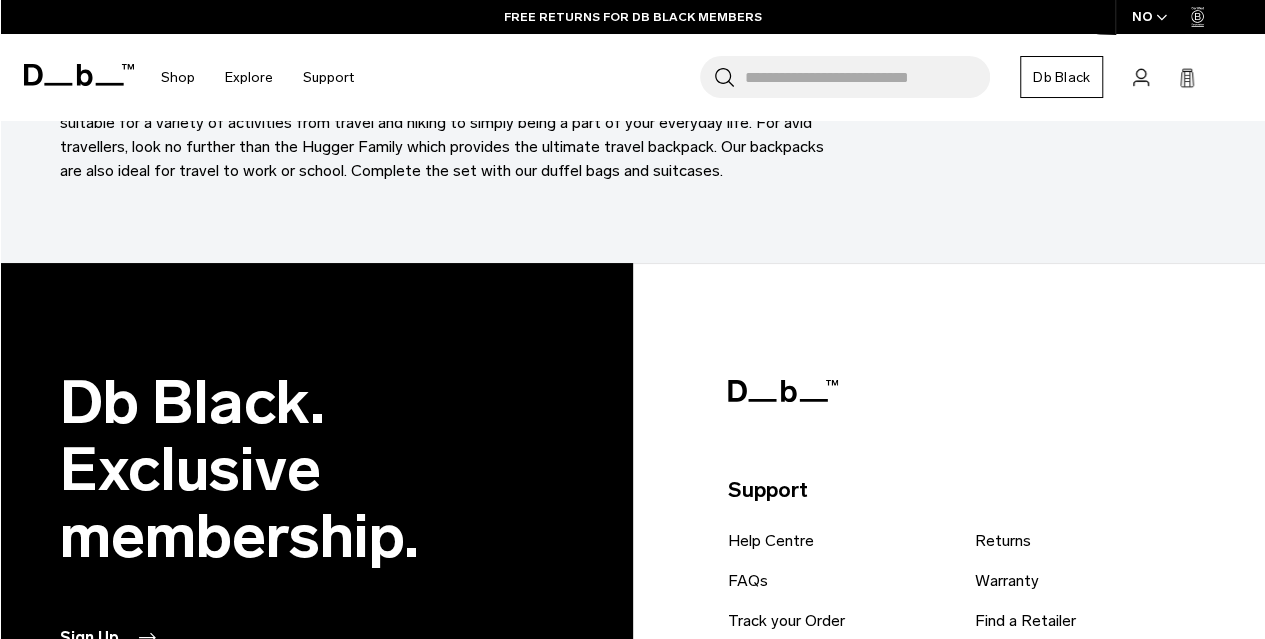 scroll, scrollTop: 5480, scrollLeft: 0, axis: vertical 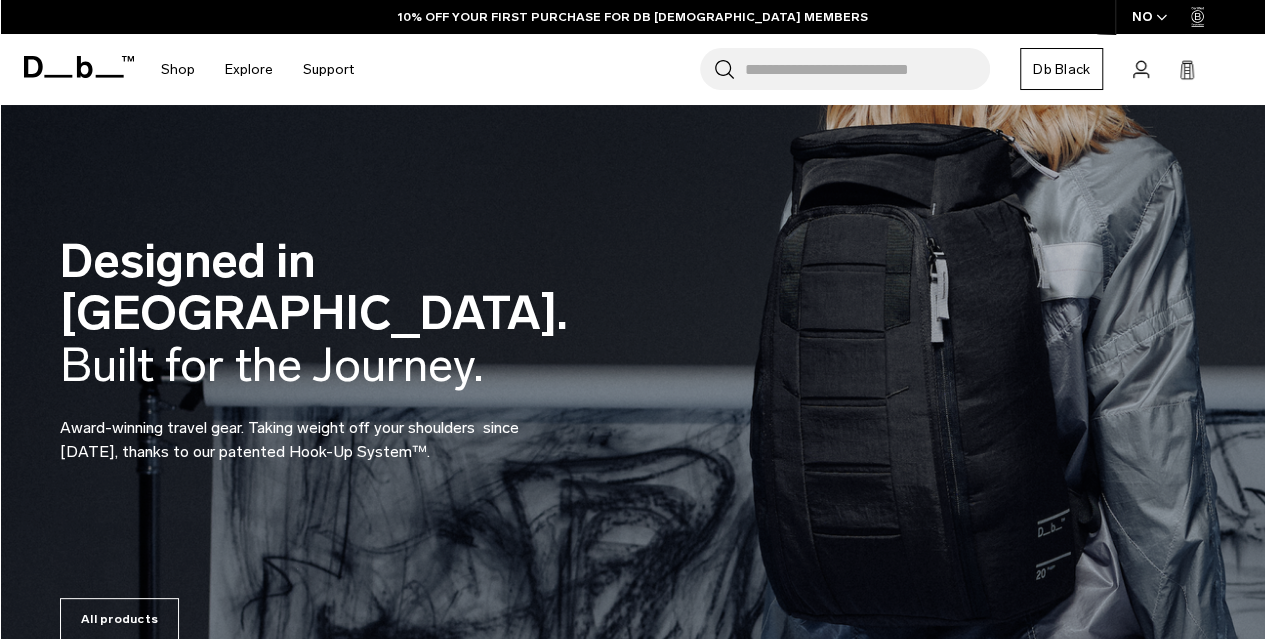 click 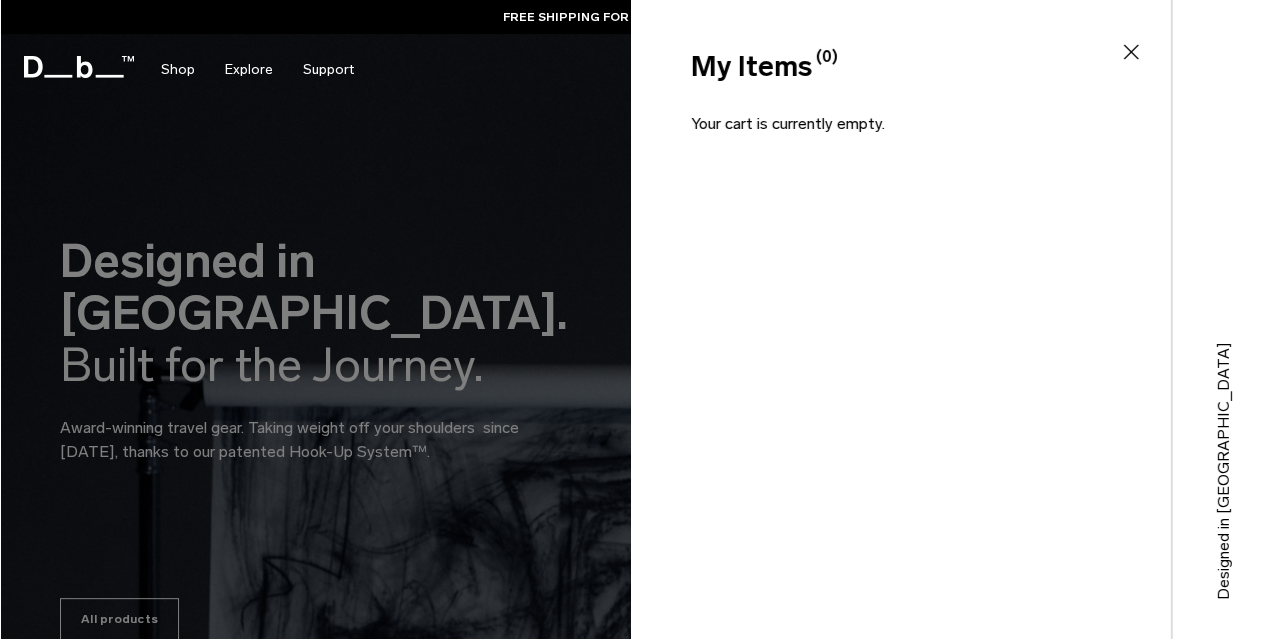 click on "My Items
(0)
Close" at bounding box center [899, 50] 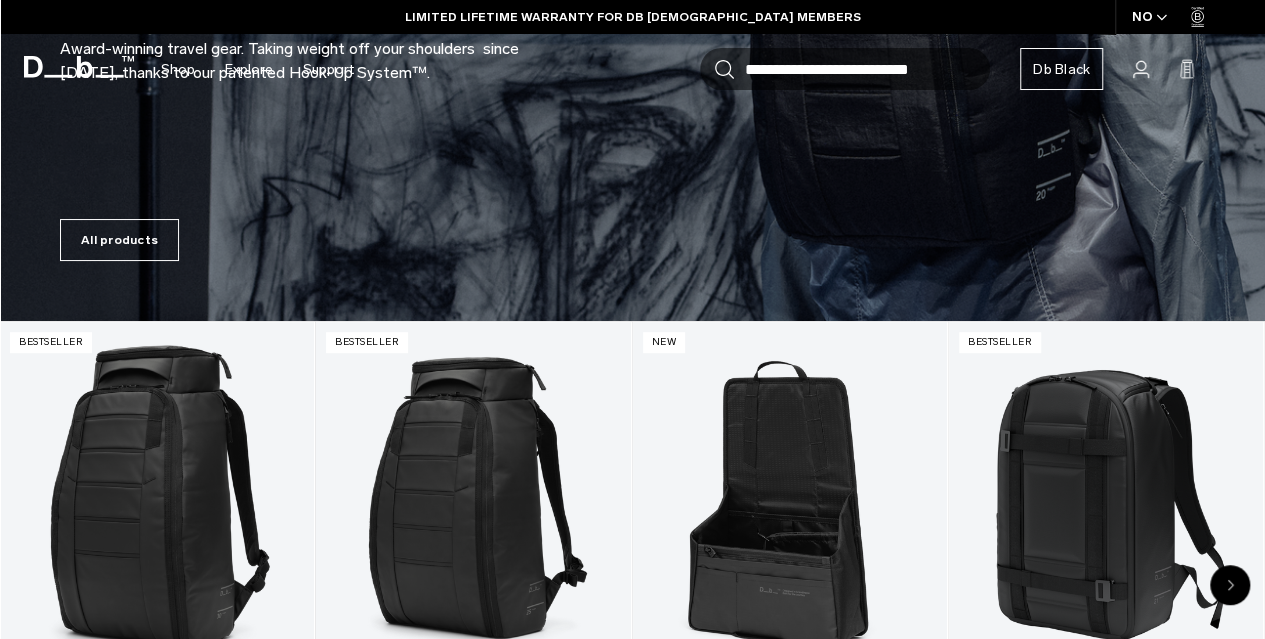 scroll, scrollTop: 0, scrollLeft: 0, axis: both 